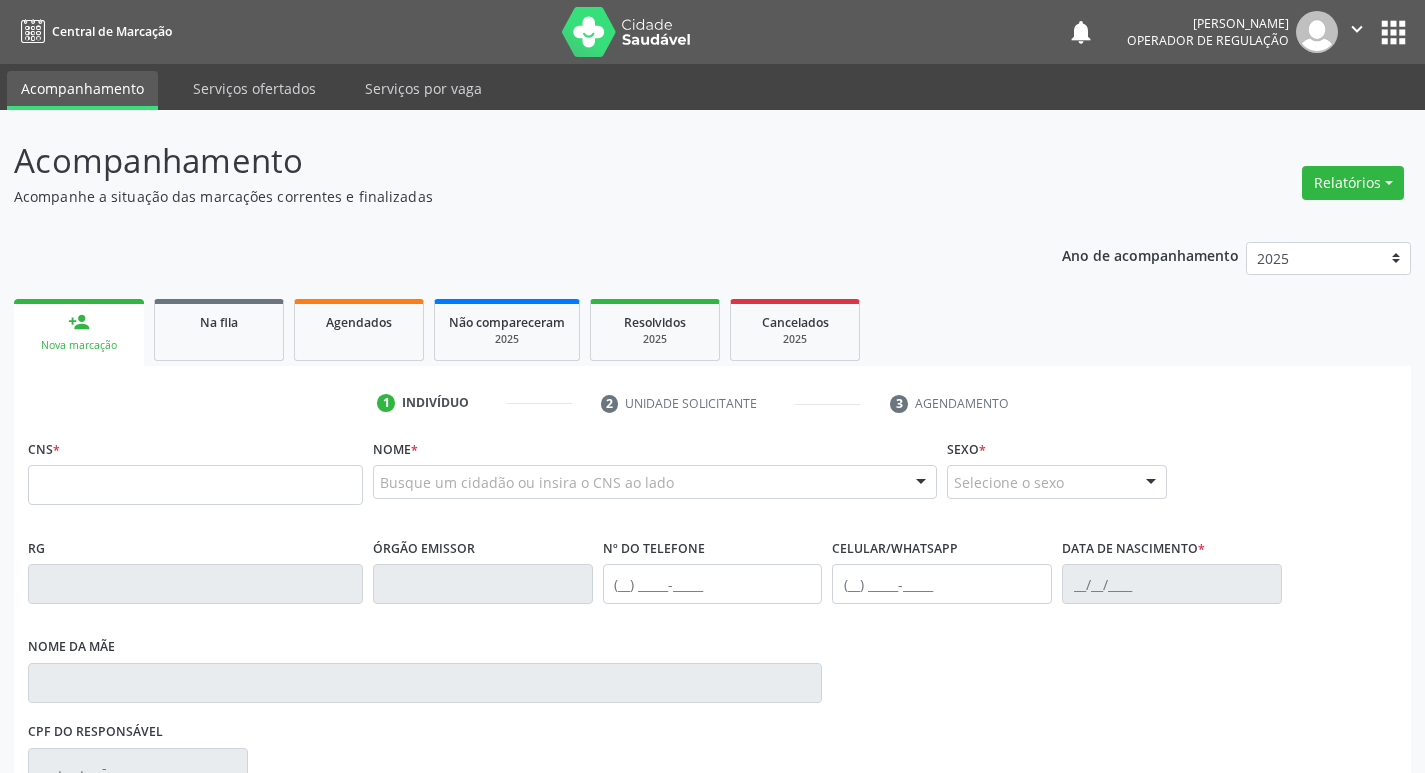 scroll, scrollTop: 0, scrollLeft: 0, axis: both 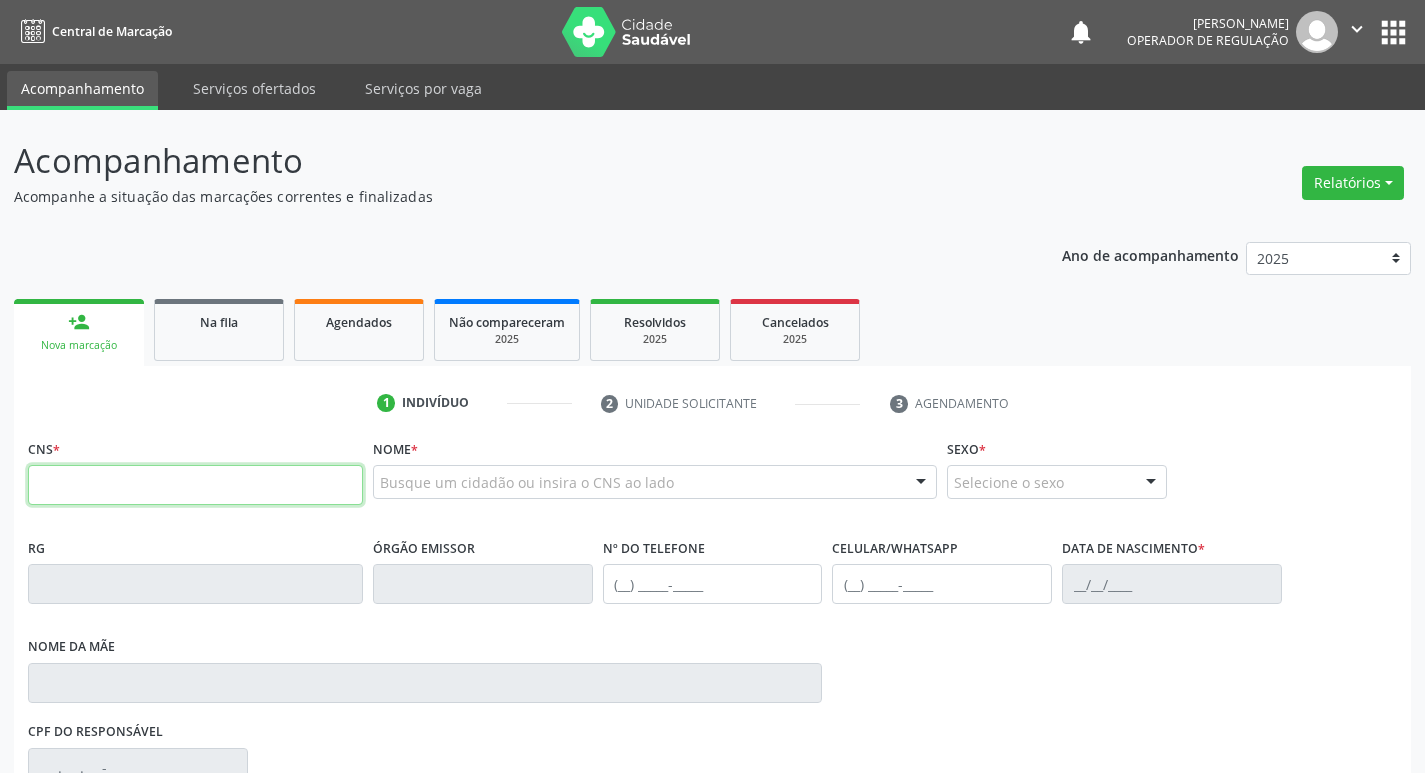 click at bounding box center [195, 485] 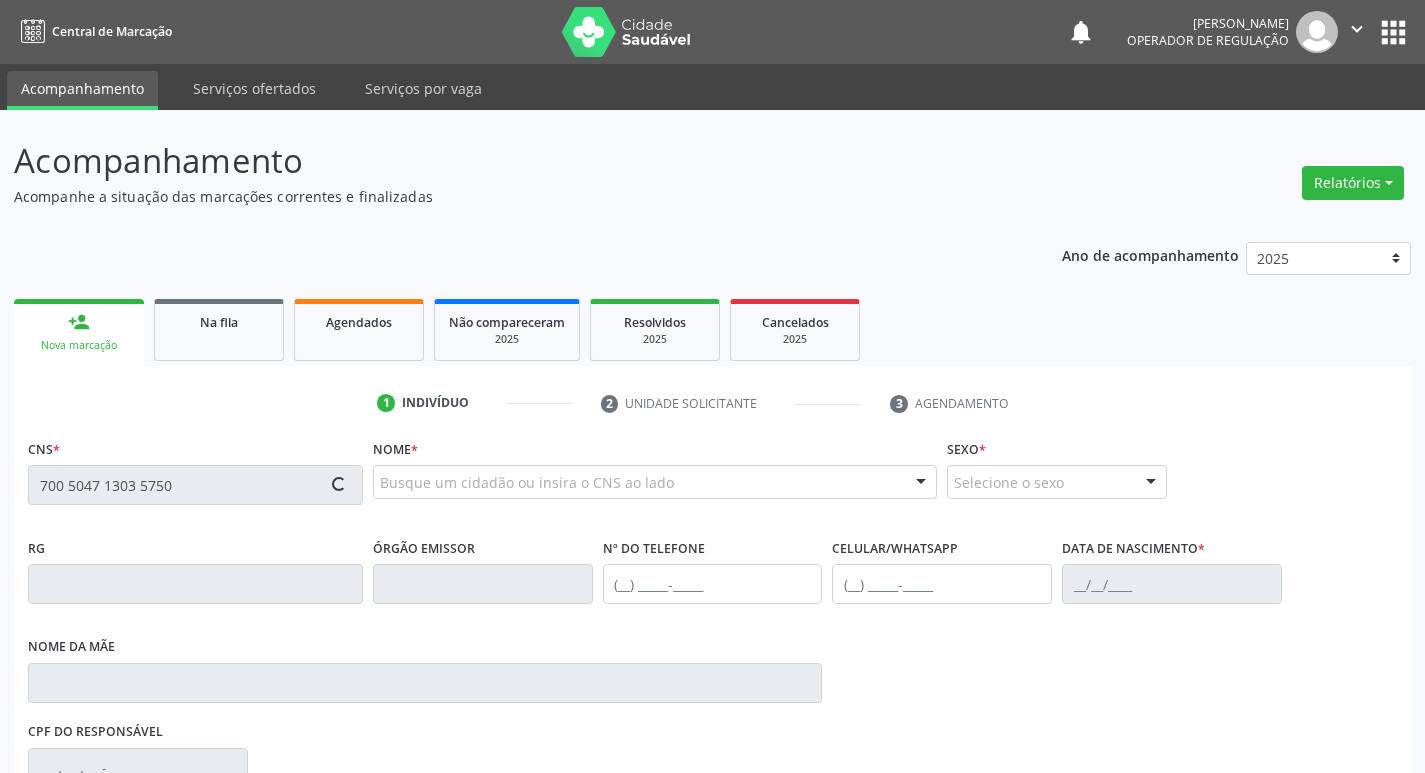 type on "700 5047 1303 5750" 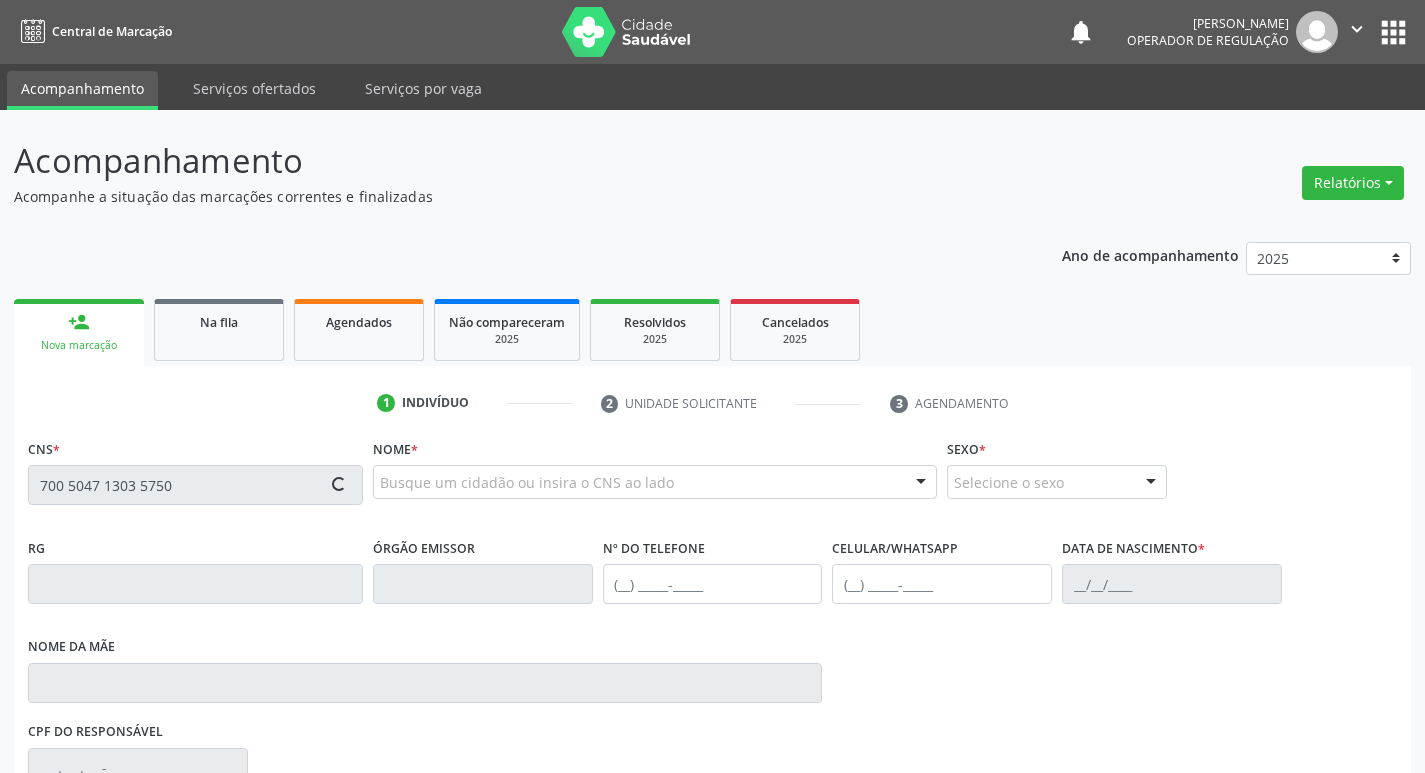 type 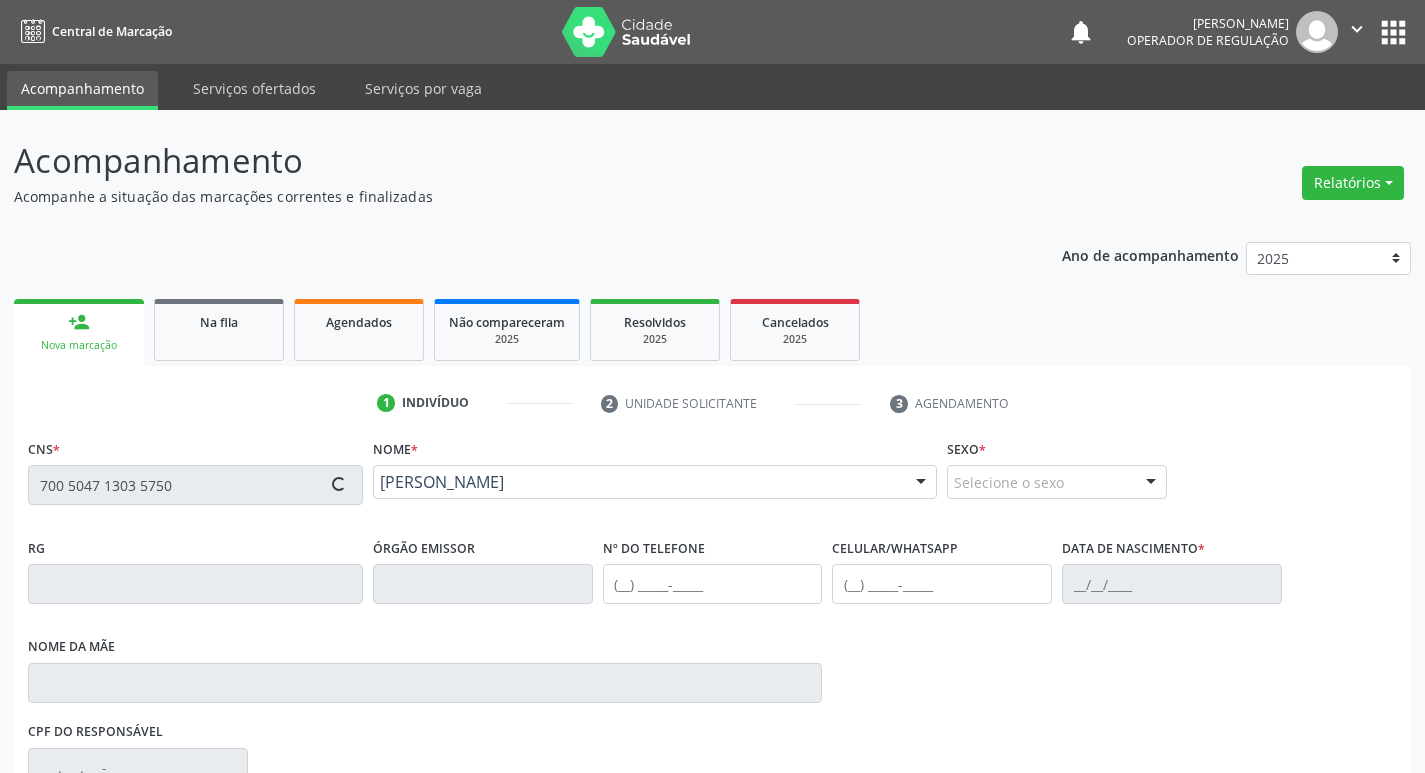 type on "[PHONE_NUMBER]" 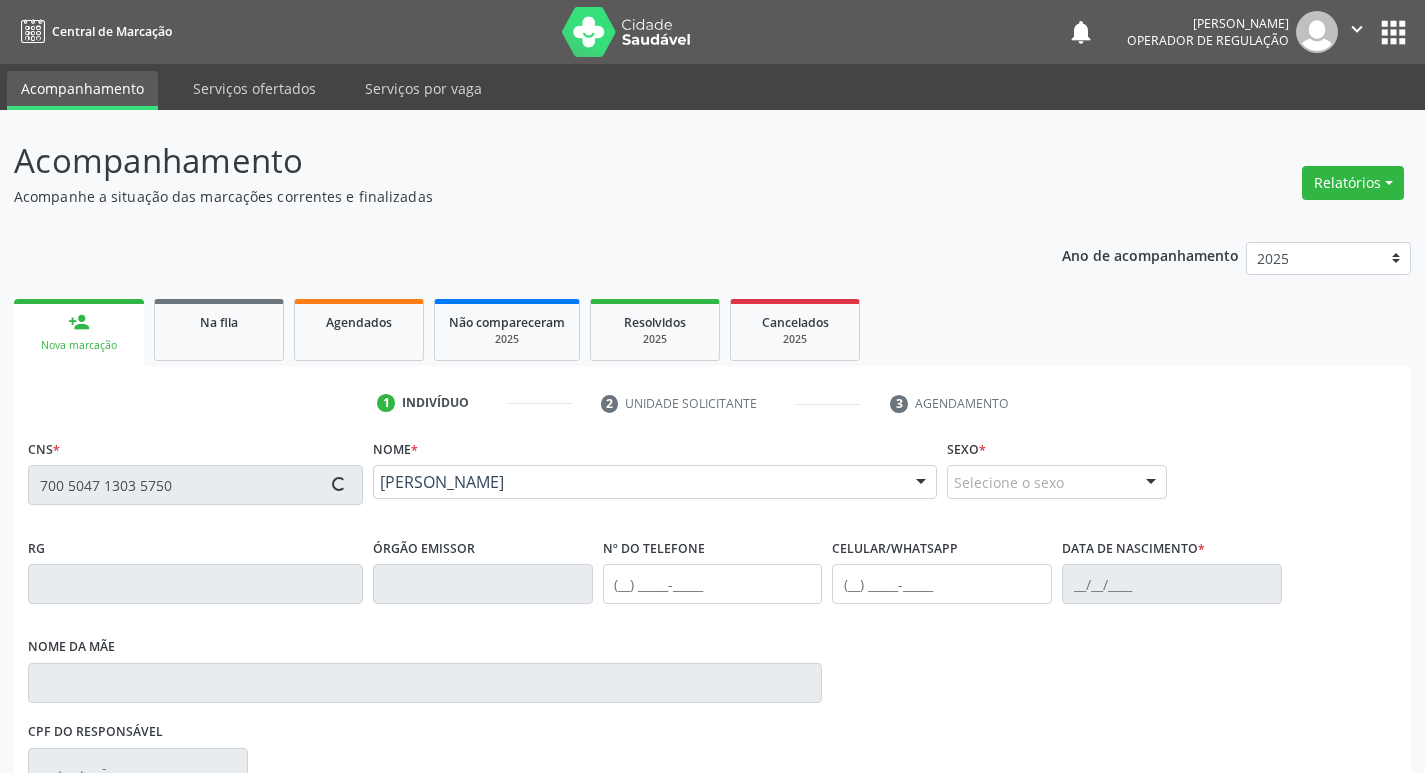 type on "[PHONE_NUMBER]" 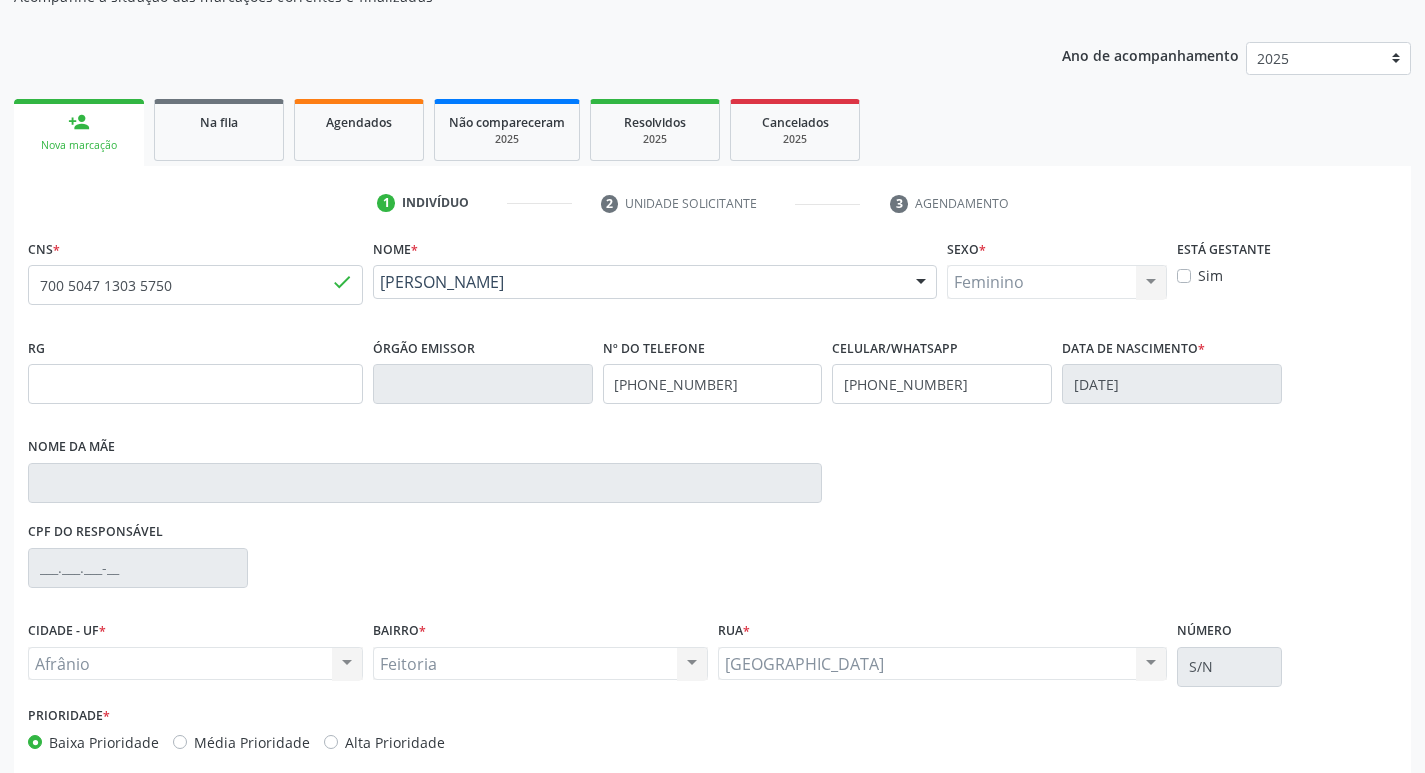 scroll, scrollTop: 297, scrollLeft: 0, axis: vertical 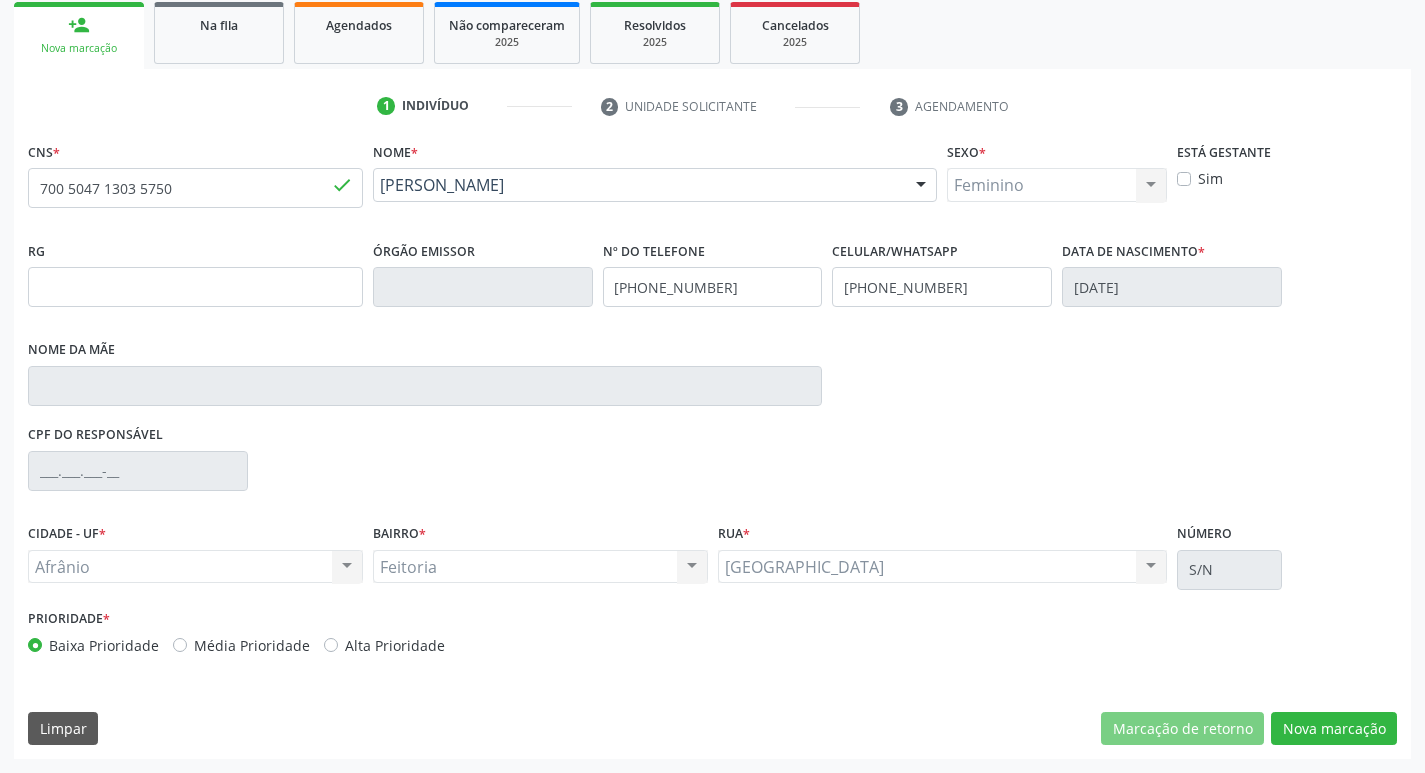 click on "Média Prioridade" at bounding box center (252, 645) 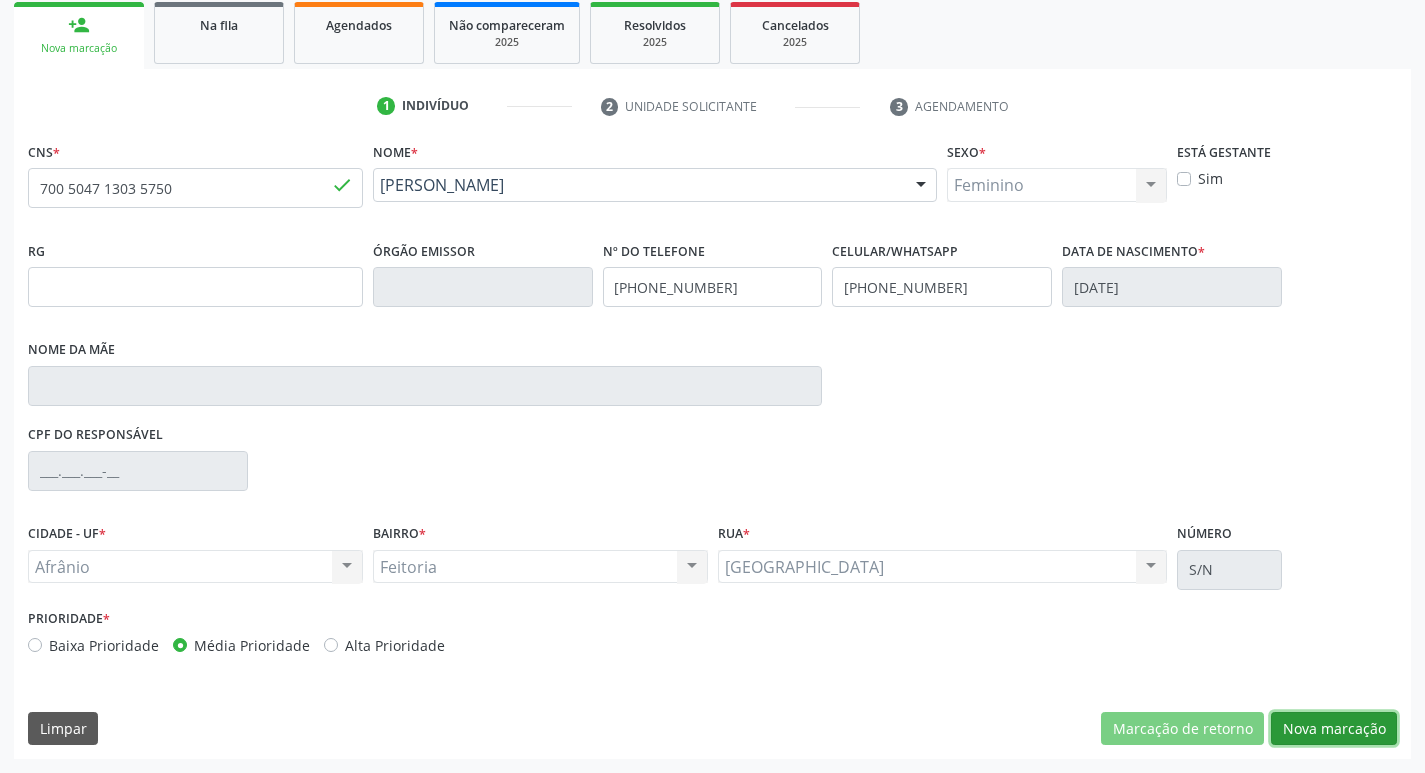 click on "Nova marcação" at bounding box center (1334, 729) 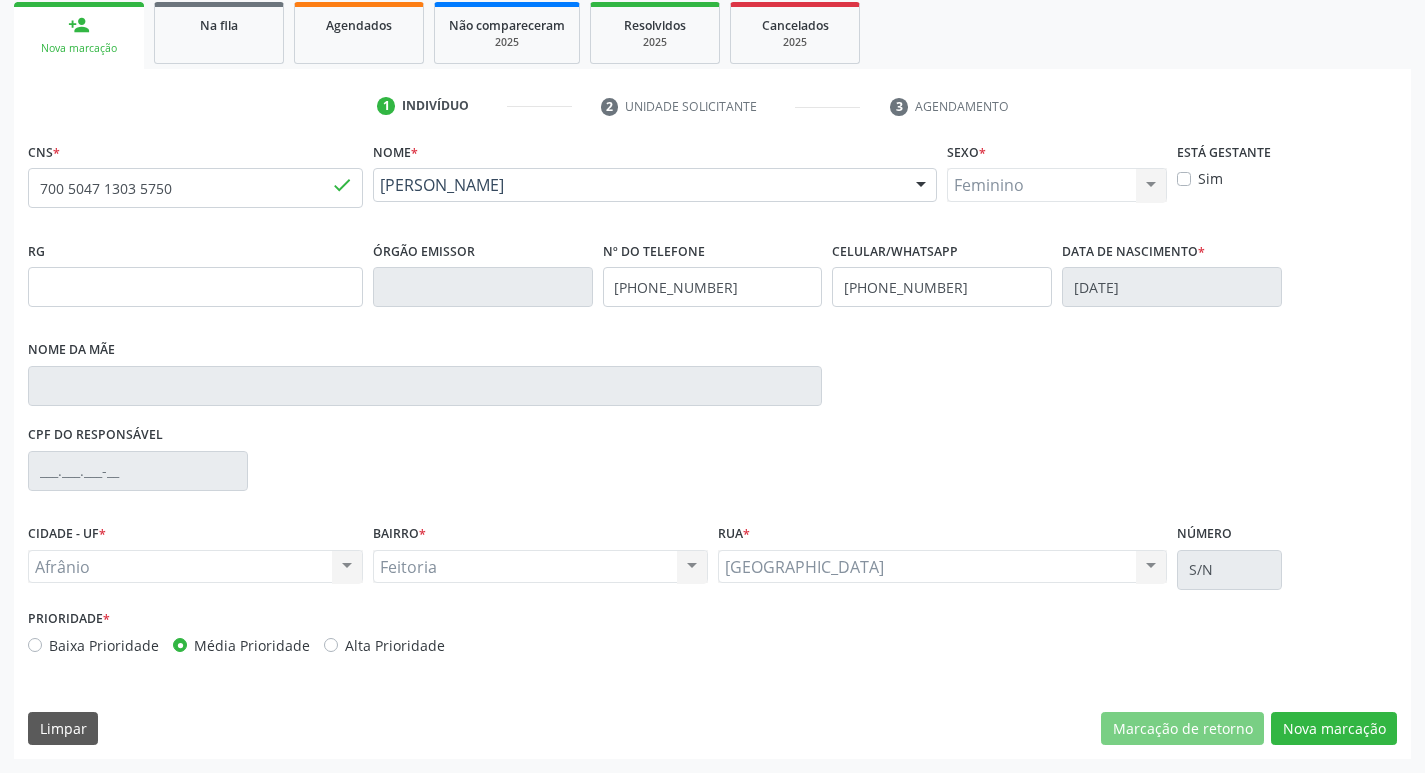 scroll, scrollTop: 133, scrollLeft: 0, axis: vertical 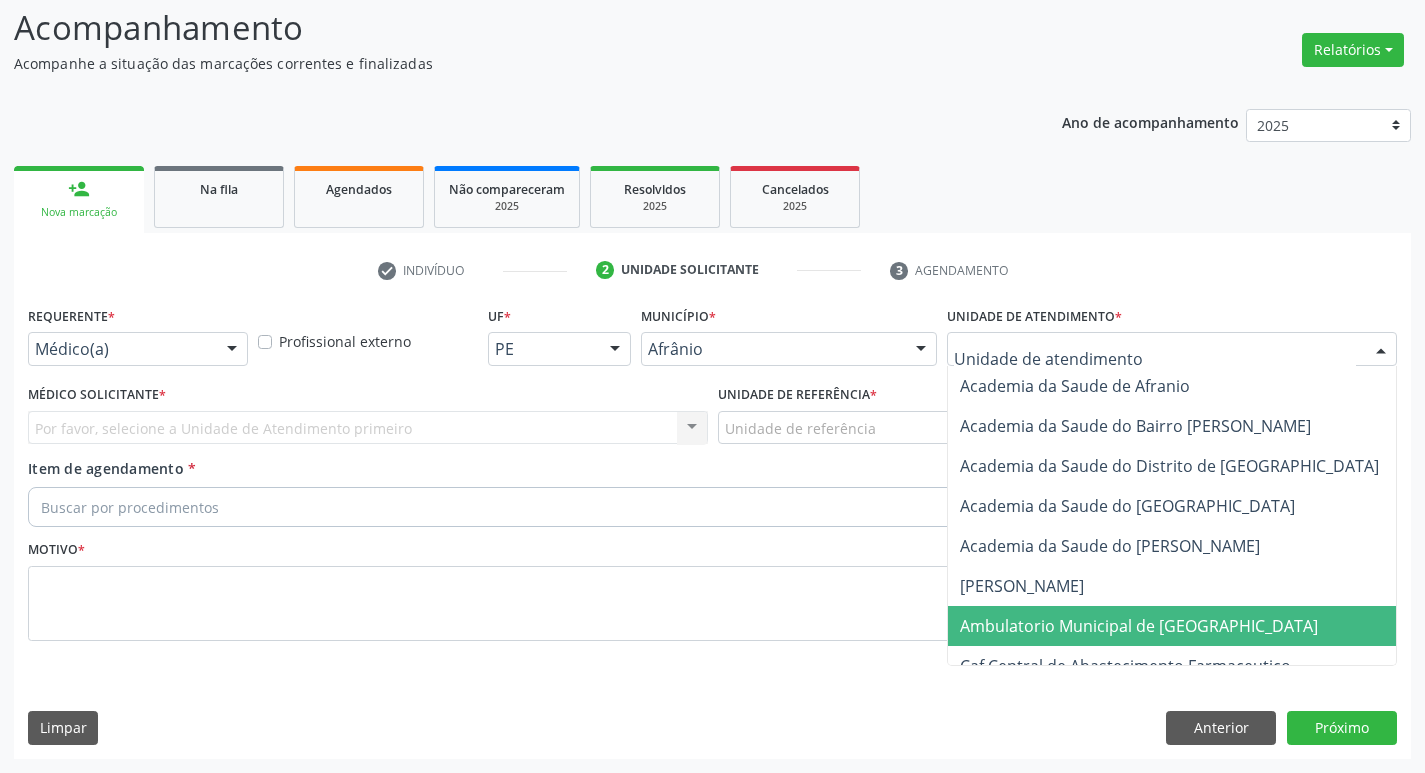 click on "Ambulatorio Municipal de [GEOGRAPHIC_DATA]" at bounding box center [1192, 626] 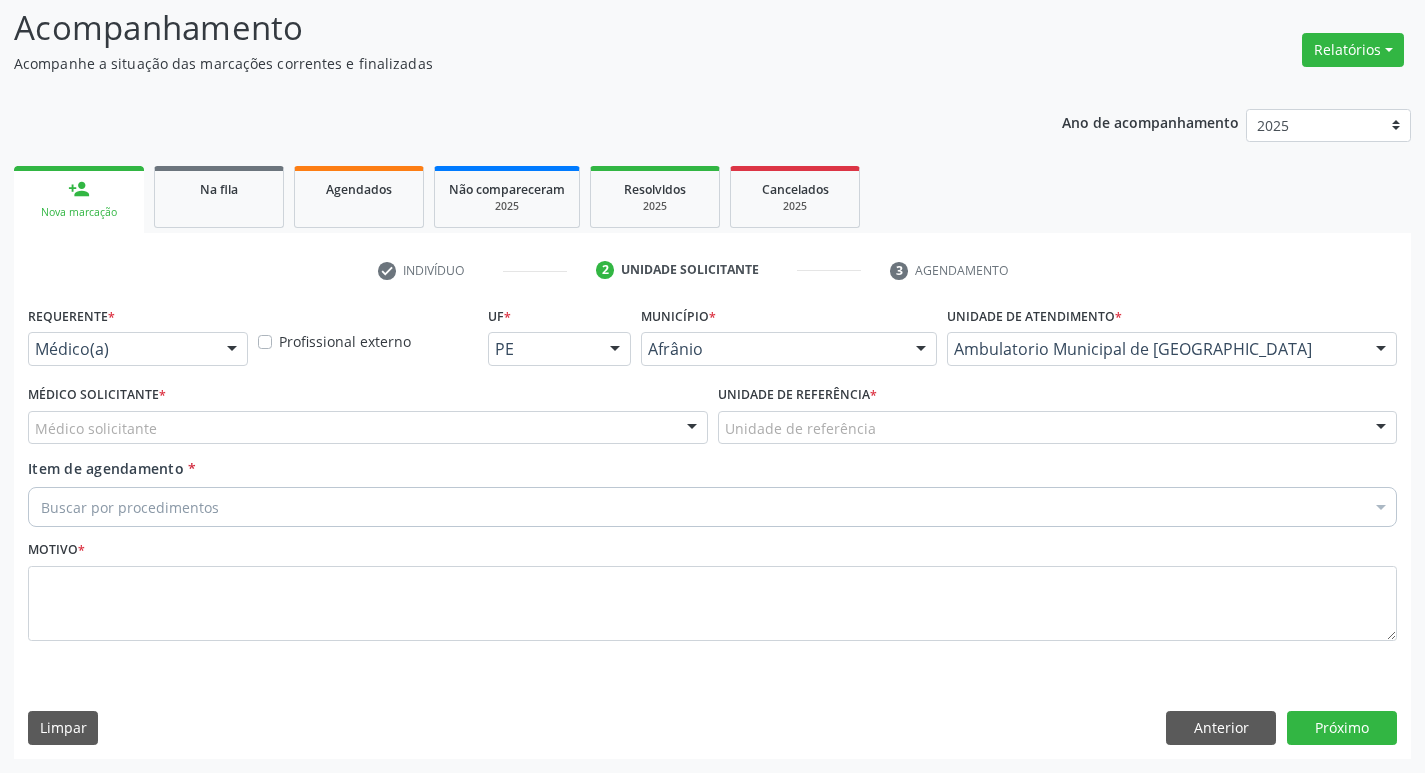 click on "Médico solicitante" at bounding box center [368, 428] 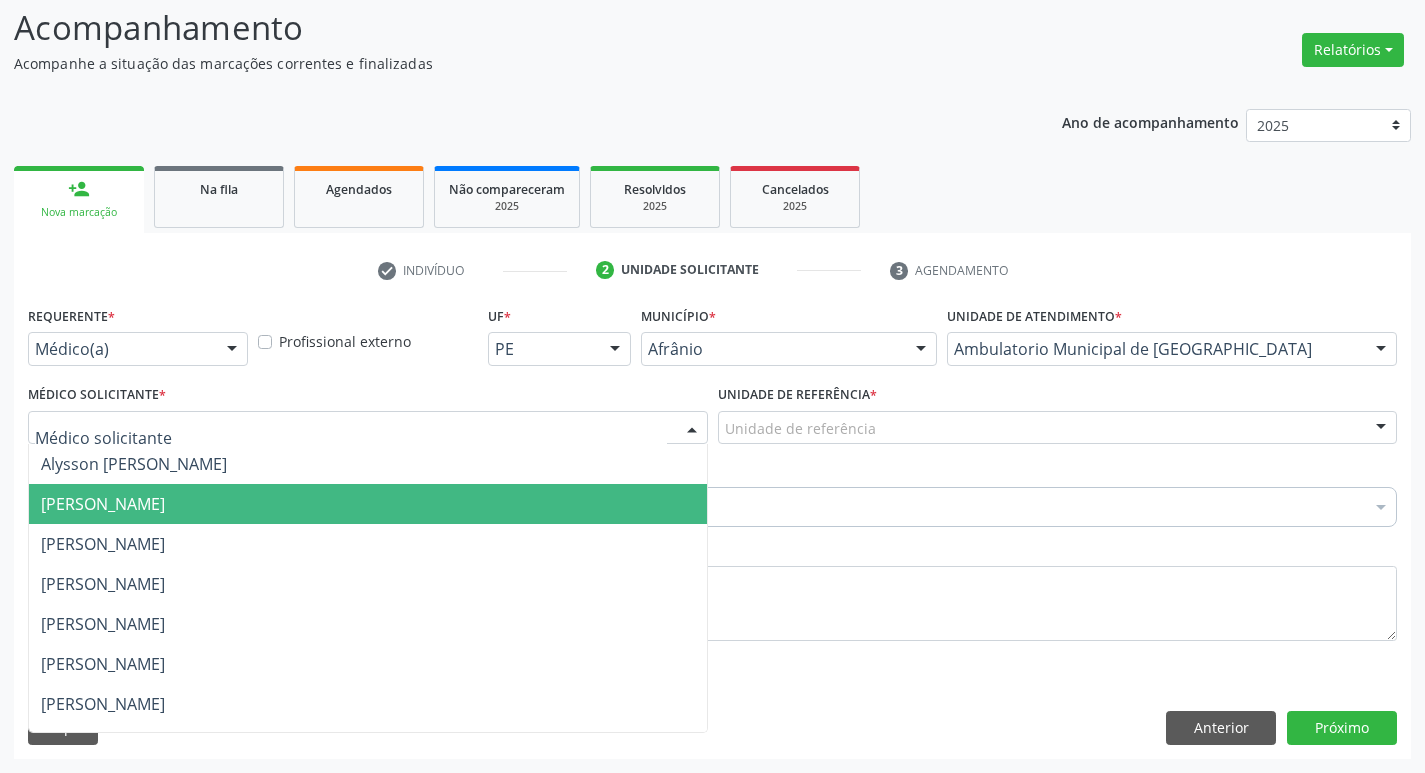 click on "[PERSON_NAME]" at bounding box center (368, 504) 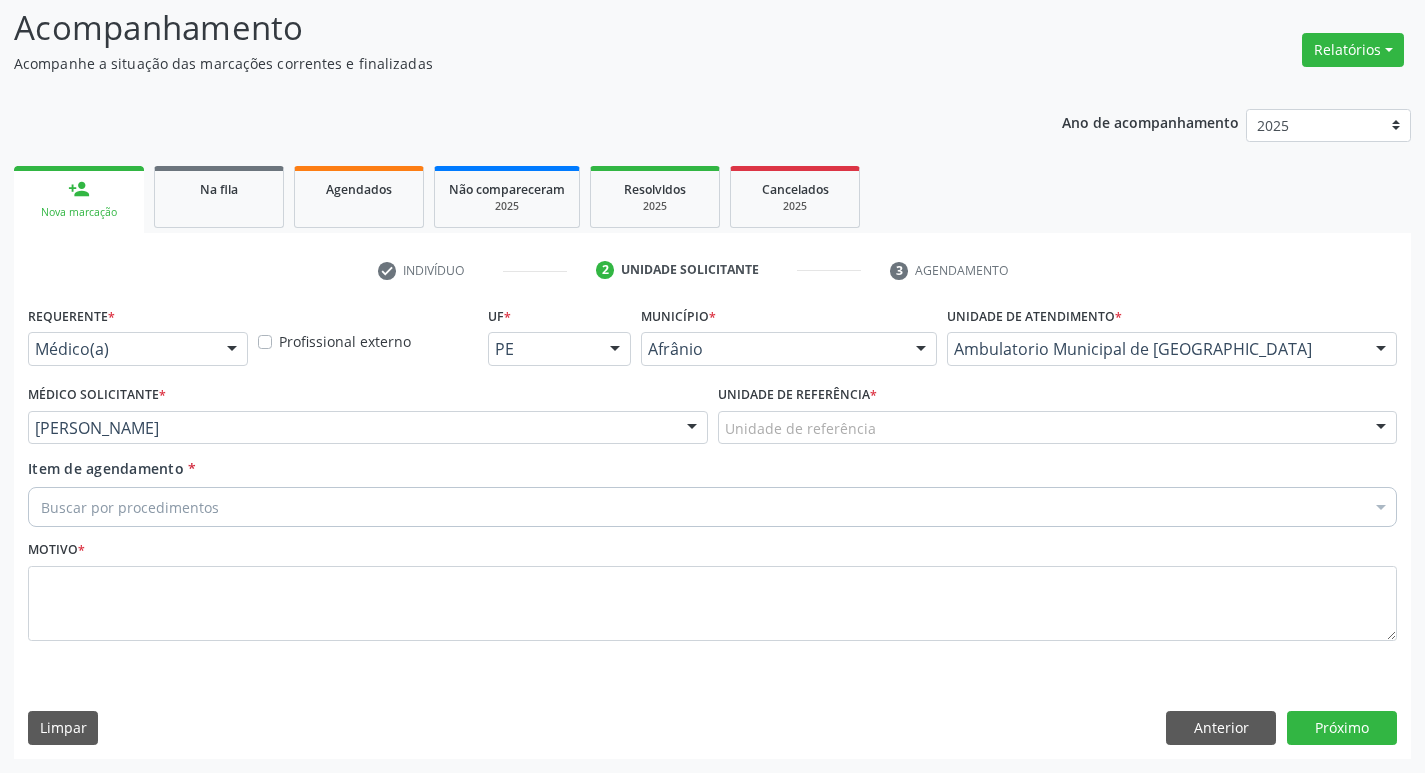 click on "Unidade de referência" at bounding box center (1058, 428) 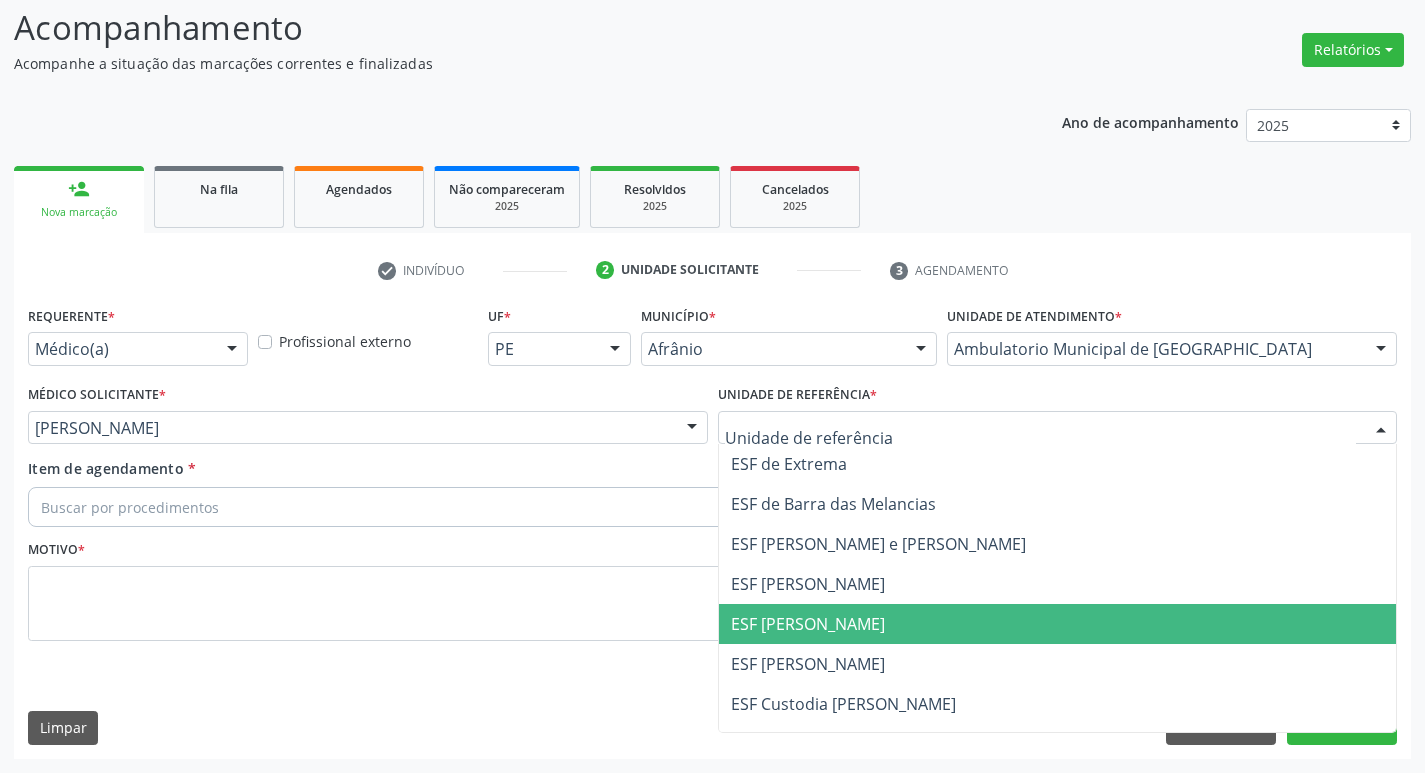 click on "ESF [PERSON_NAME]" at bounding box center (1058, 624) 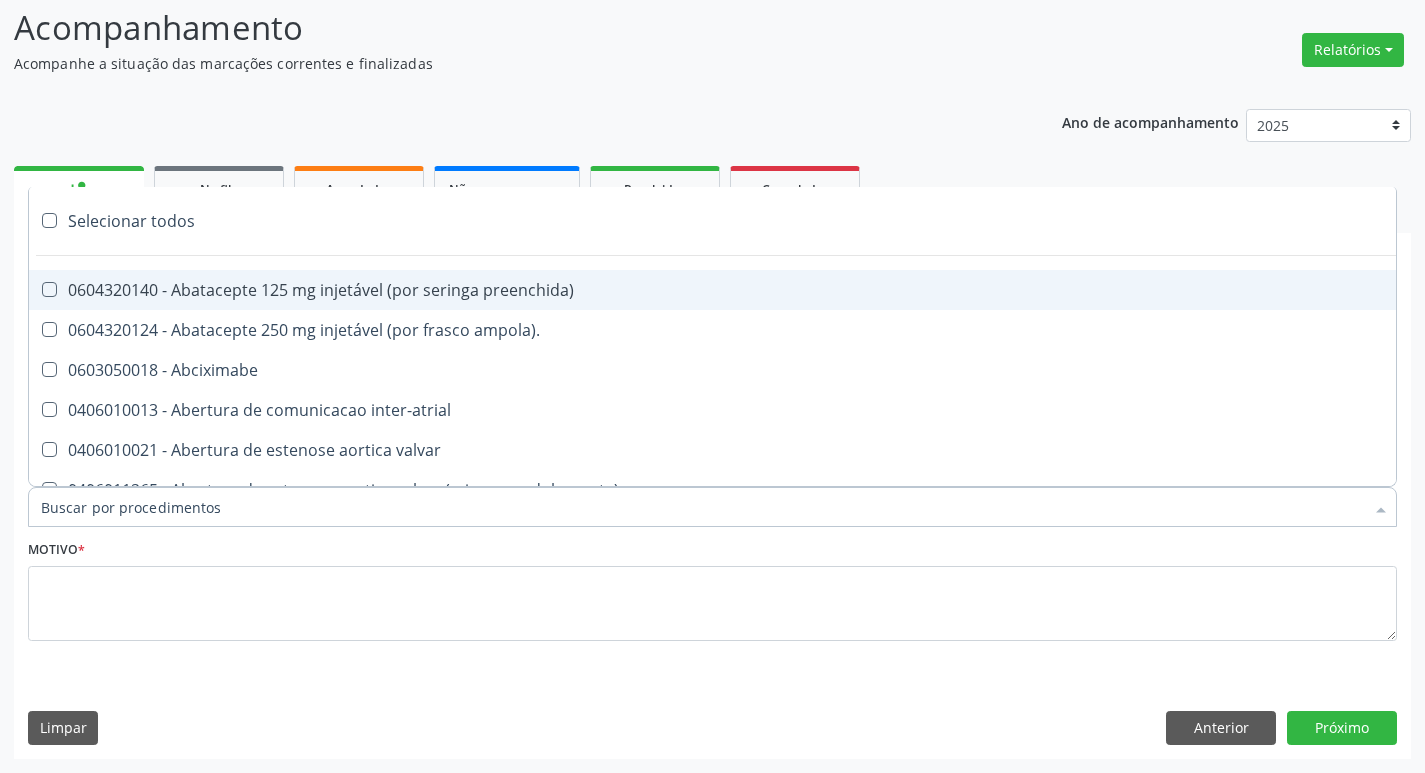 paste on "I35.0" 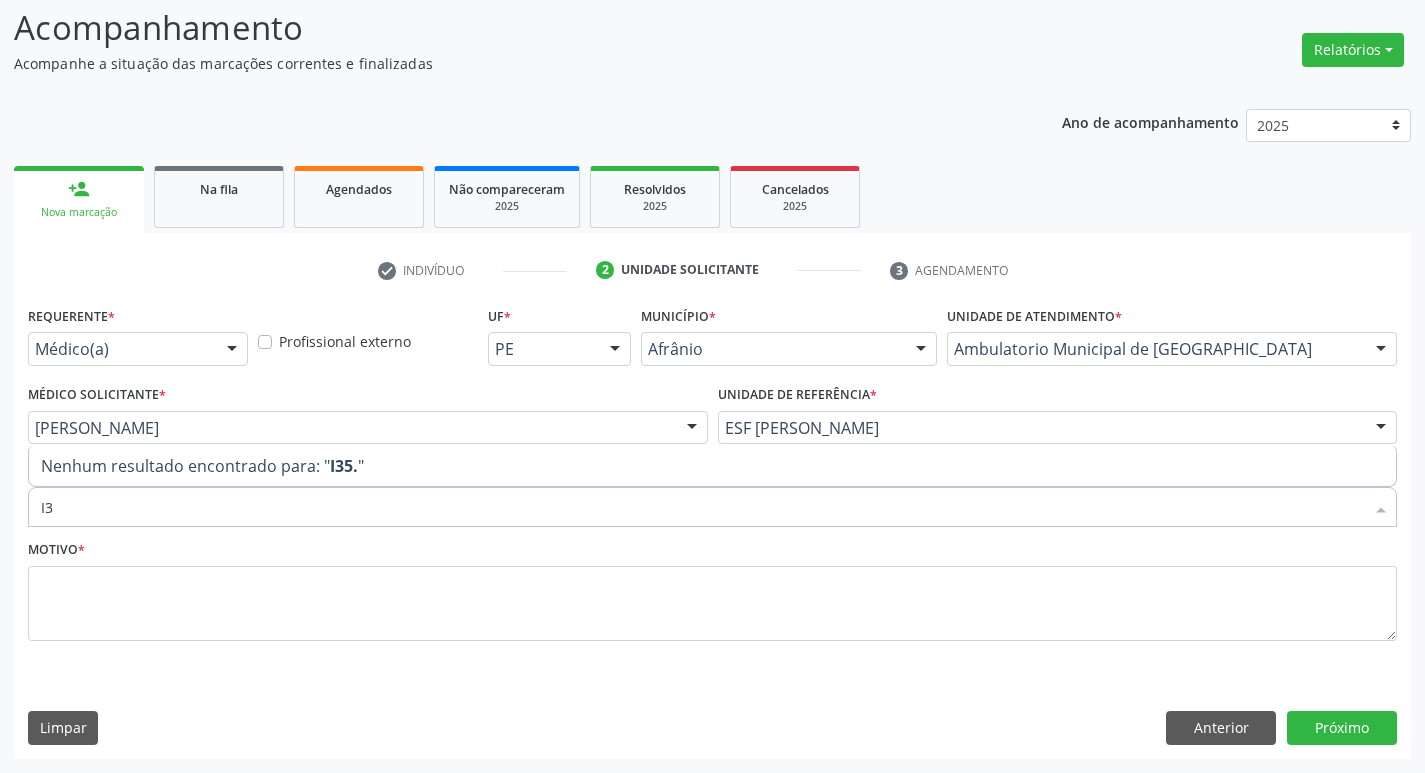 type on "I" 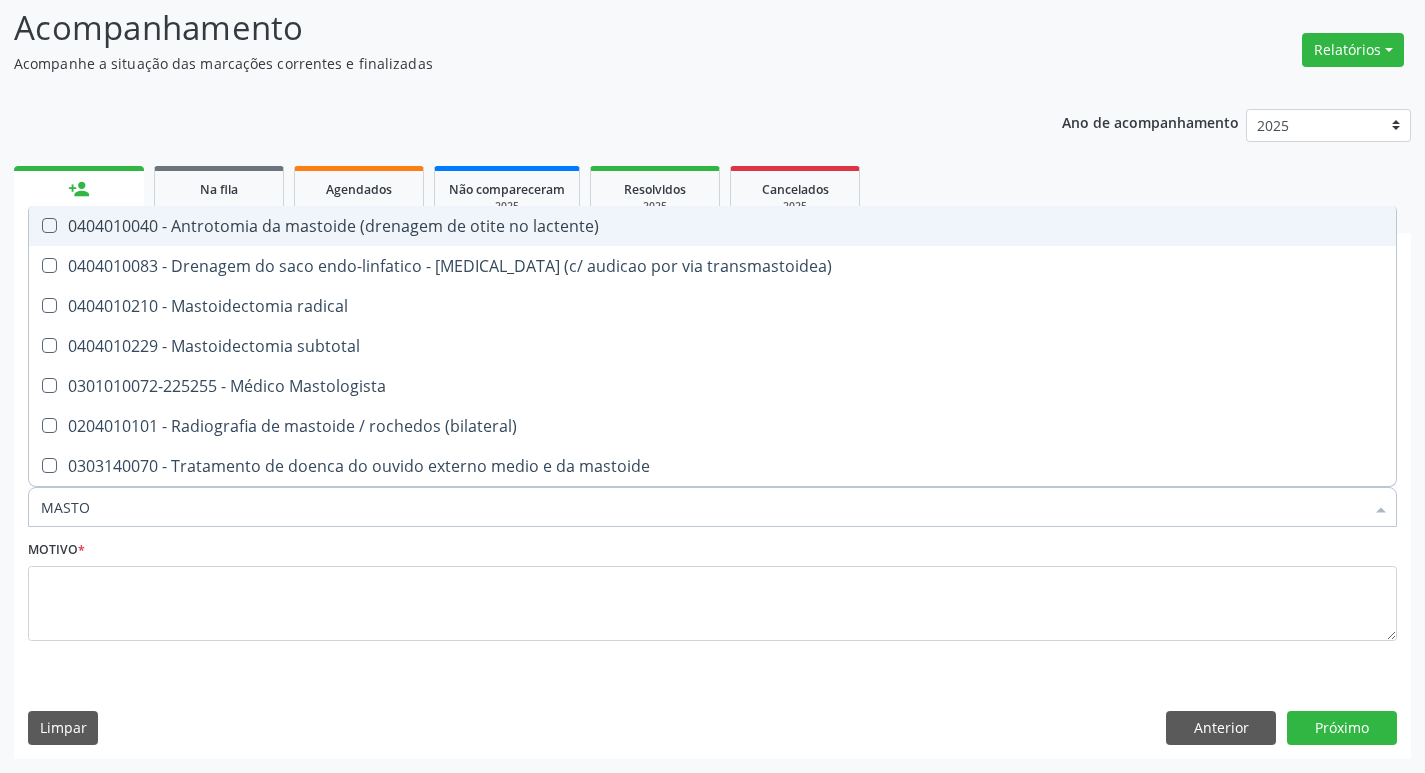 type on "MASTOL" 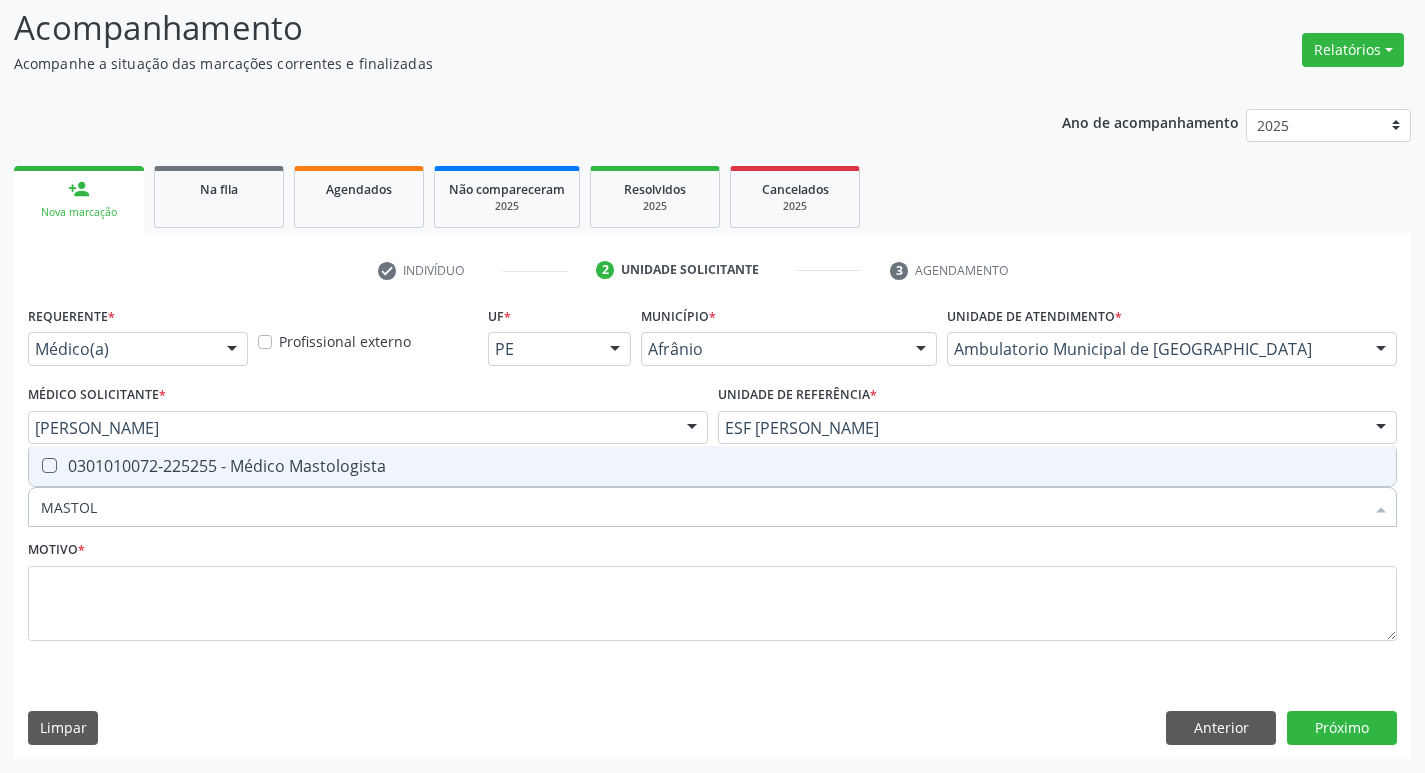 click at bounding box center (49, 465) 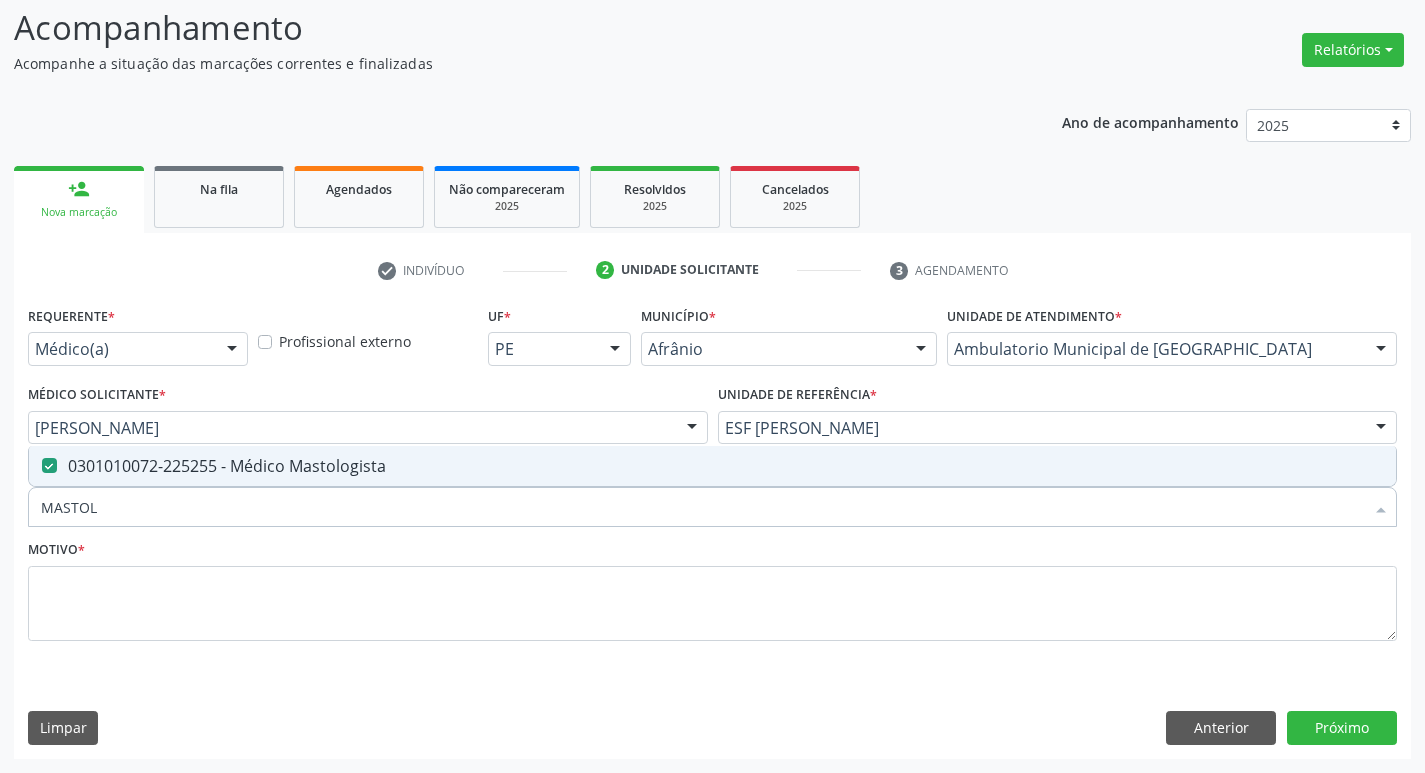 drag, startPoint x: 119, startPoint y: 507, endPoint x: 41, endPoint y: 509, distance: 78.025635 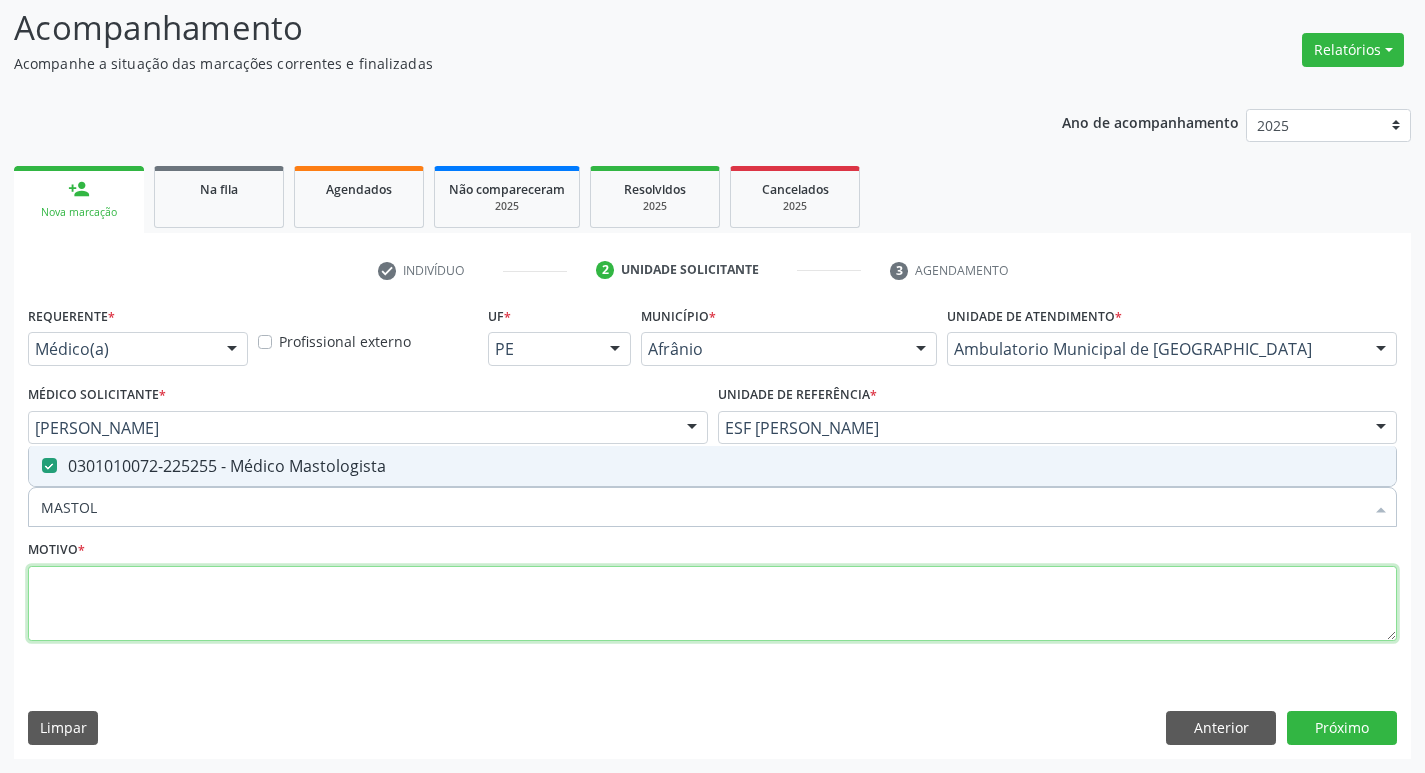 click at bounding box center (712, 604) 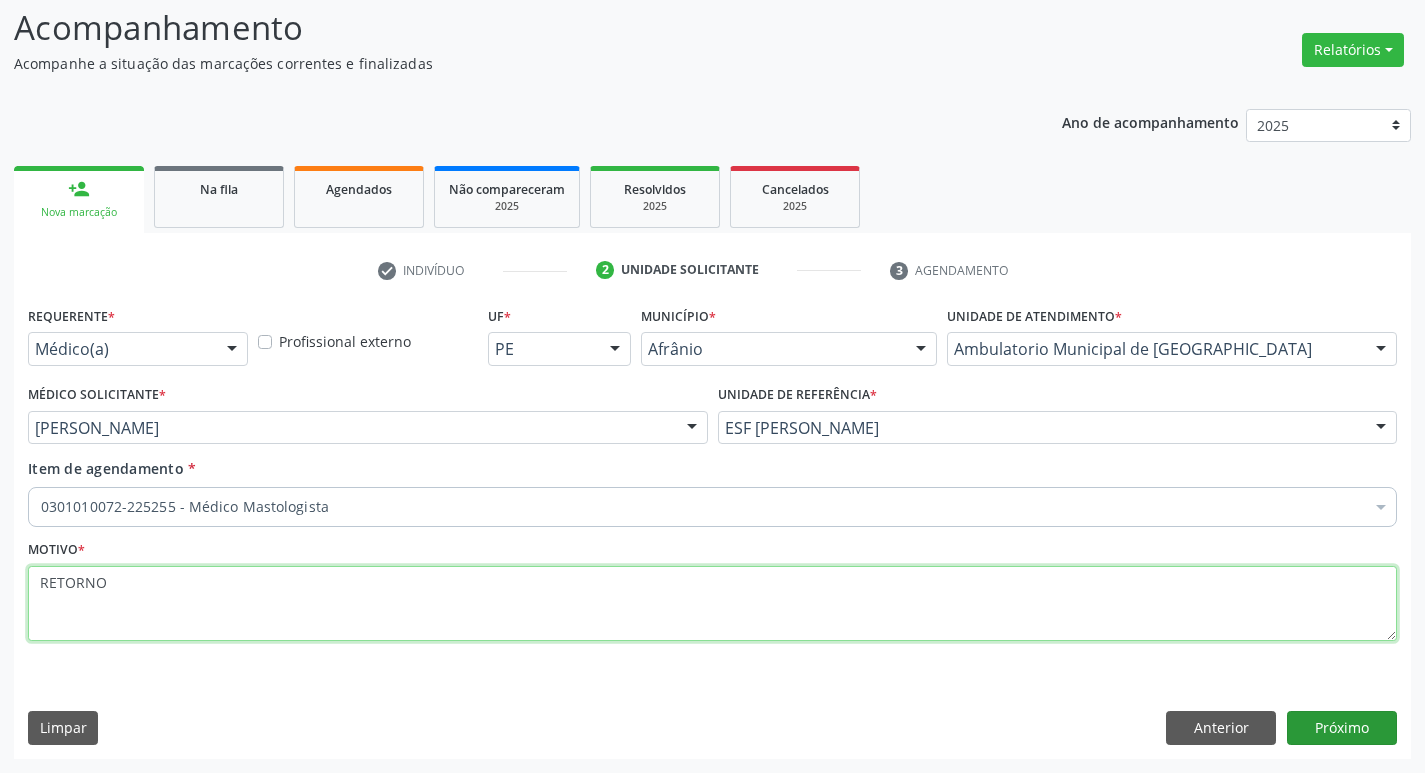 type on "RETORNO" 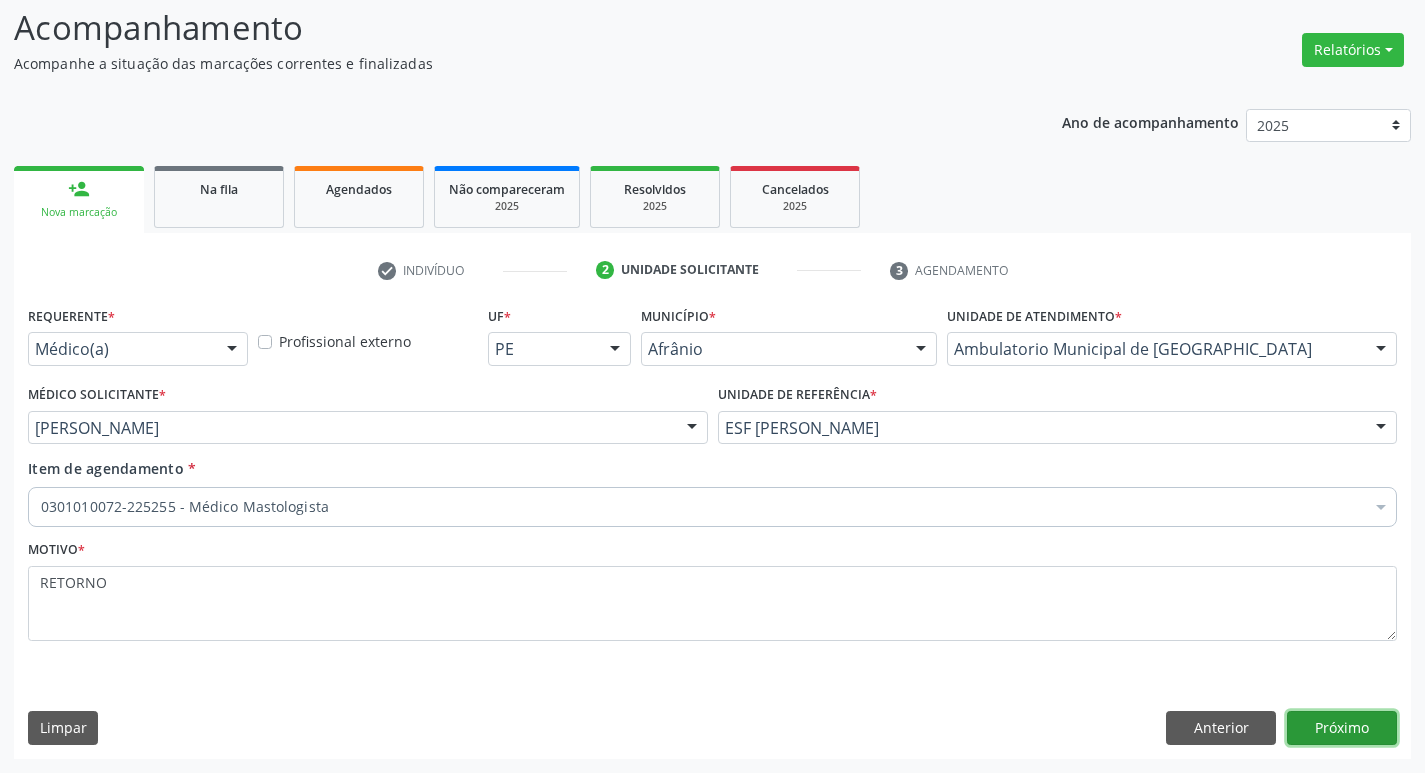 click on "Próximo" at bounding box center (1342, 728) 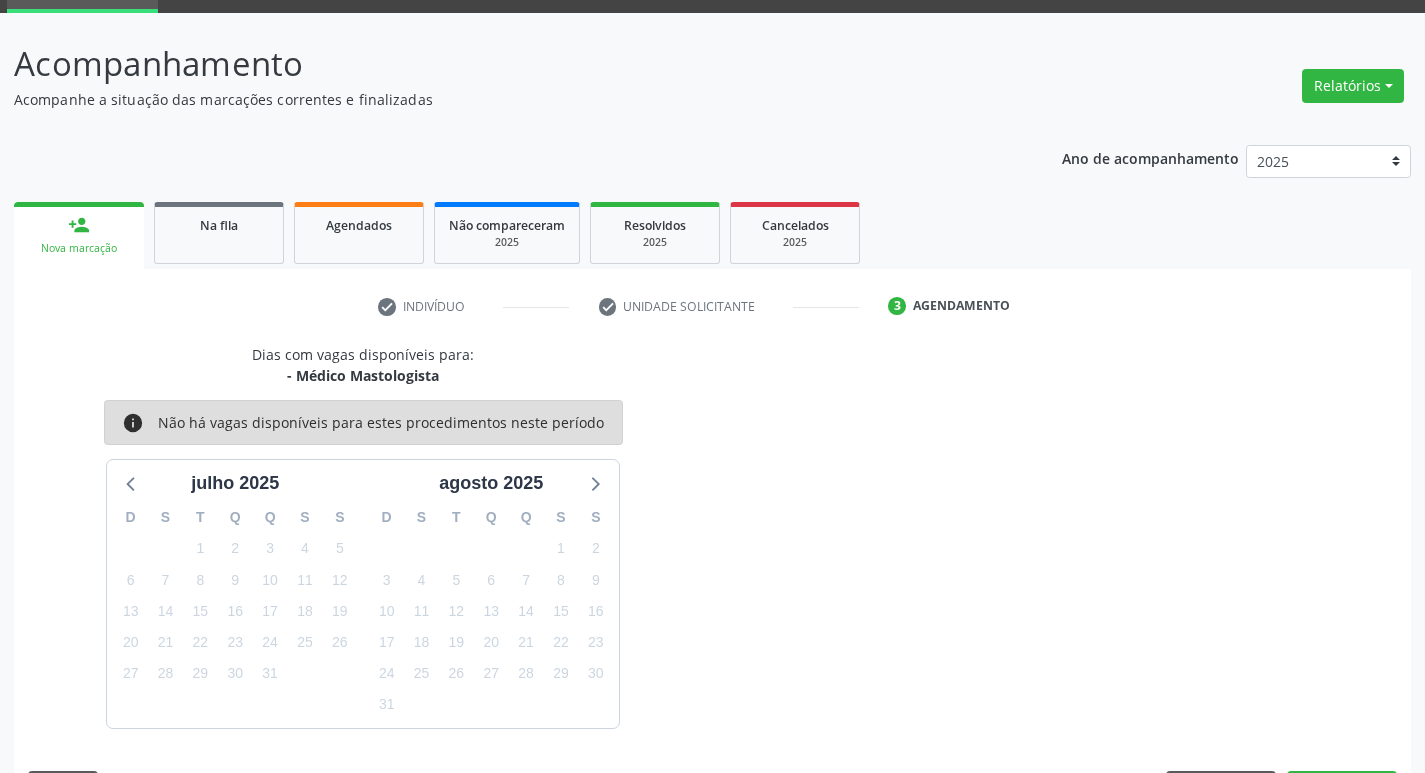 scroll, scrollTop: 133, scrollLeft: 0, axis: vertical 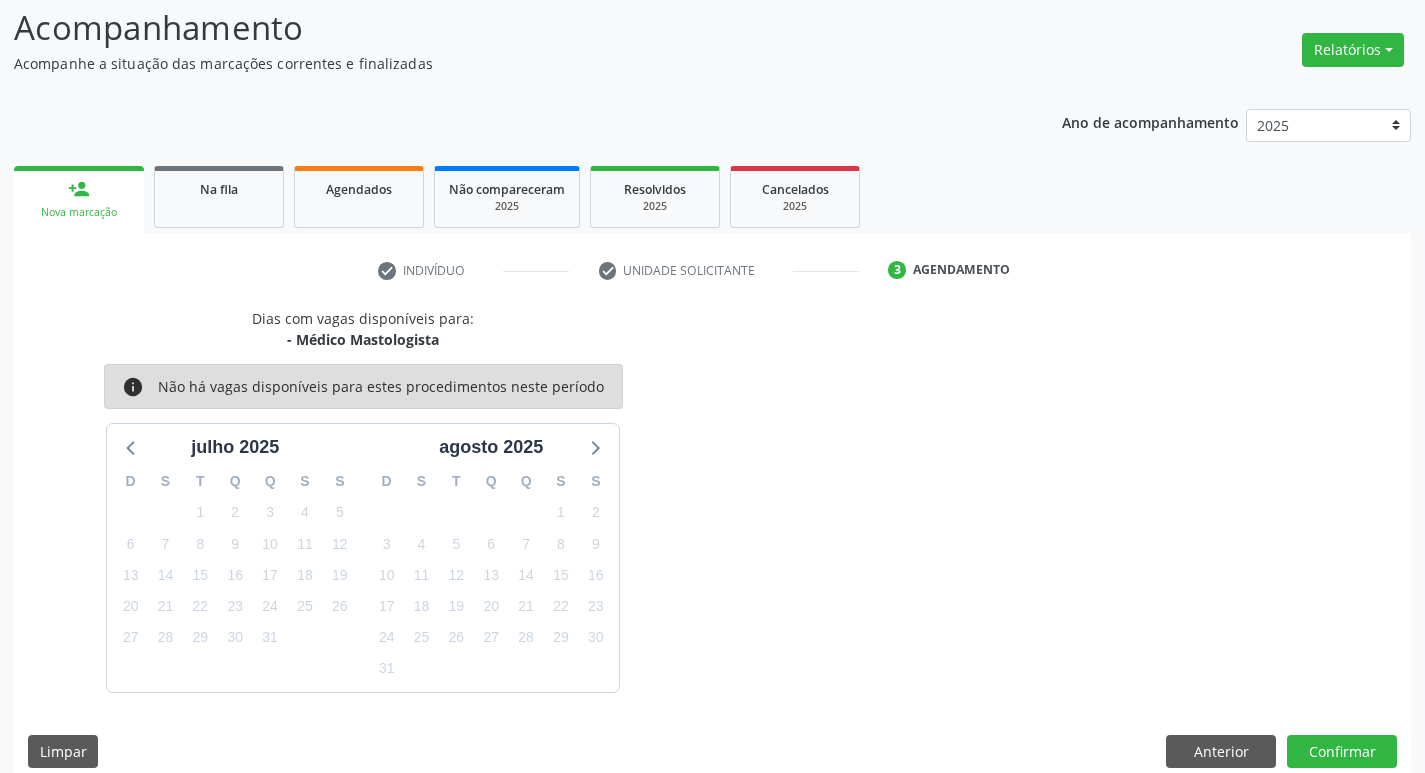 click on "Dias com vagas disponíveis para:
- Médico Mastologista
info
Não há vagas disponíveis para estes procedimentos neste período
[DATE] D S T Q Q S S 29 30 1 2 3 4 5 6 7 8 9 10 11 12 13 14 15 16 17 18 19 20 21 22 23 24 25 26 27 28 29 30 31 1 2 3 4 5 6 7 8 [DATE] D S T Q Q S S 27 28 29 30 31 1 2 3 4 5 6 7 8 9 10 11 12 13 14 15 16 17 18 19 20 21 22 23 24 25 26 27 28 29 30 31 1 2 3 4 5 6
Limpar
Anterior
Confirmar" at bounding box center (712, 545) 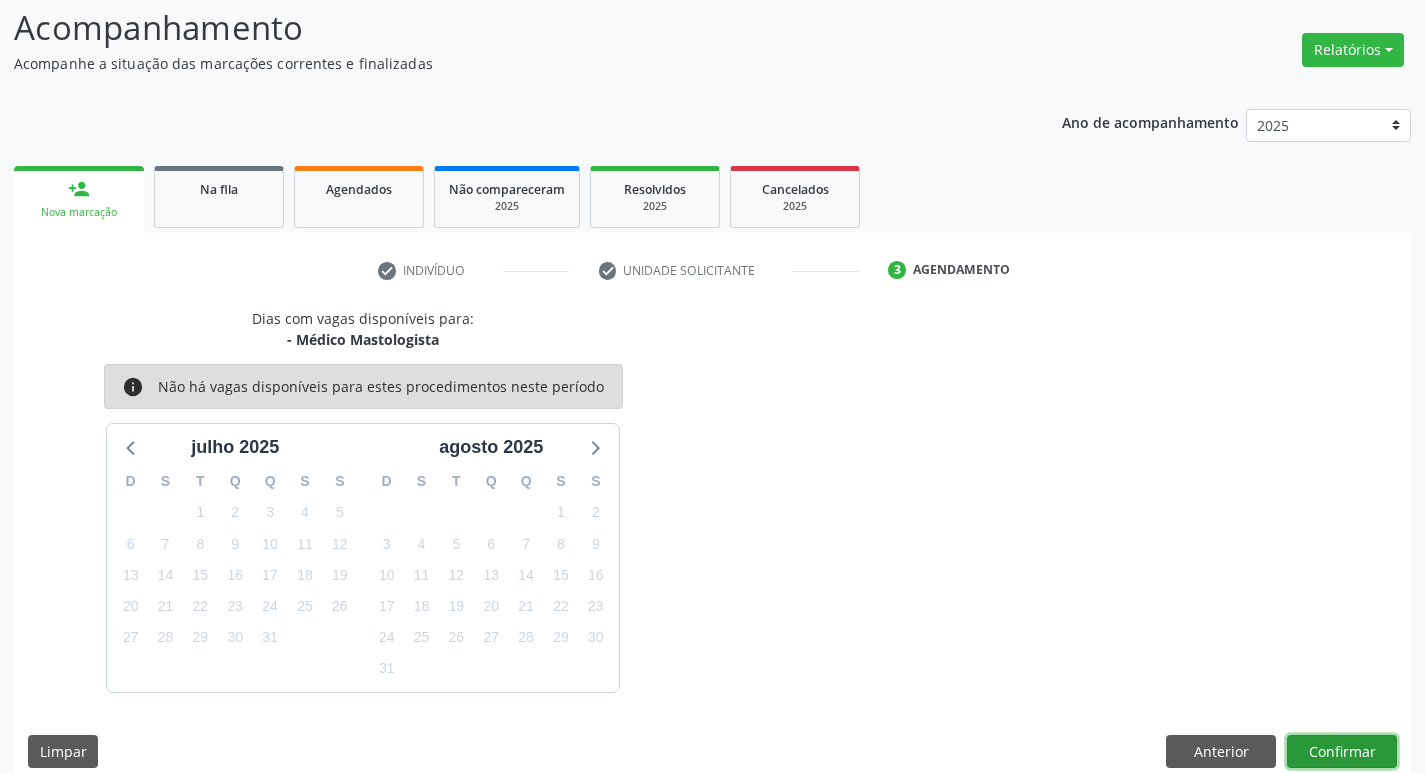 click on "Confirmar" at bounding box center [1342, 752] 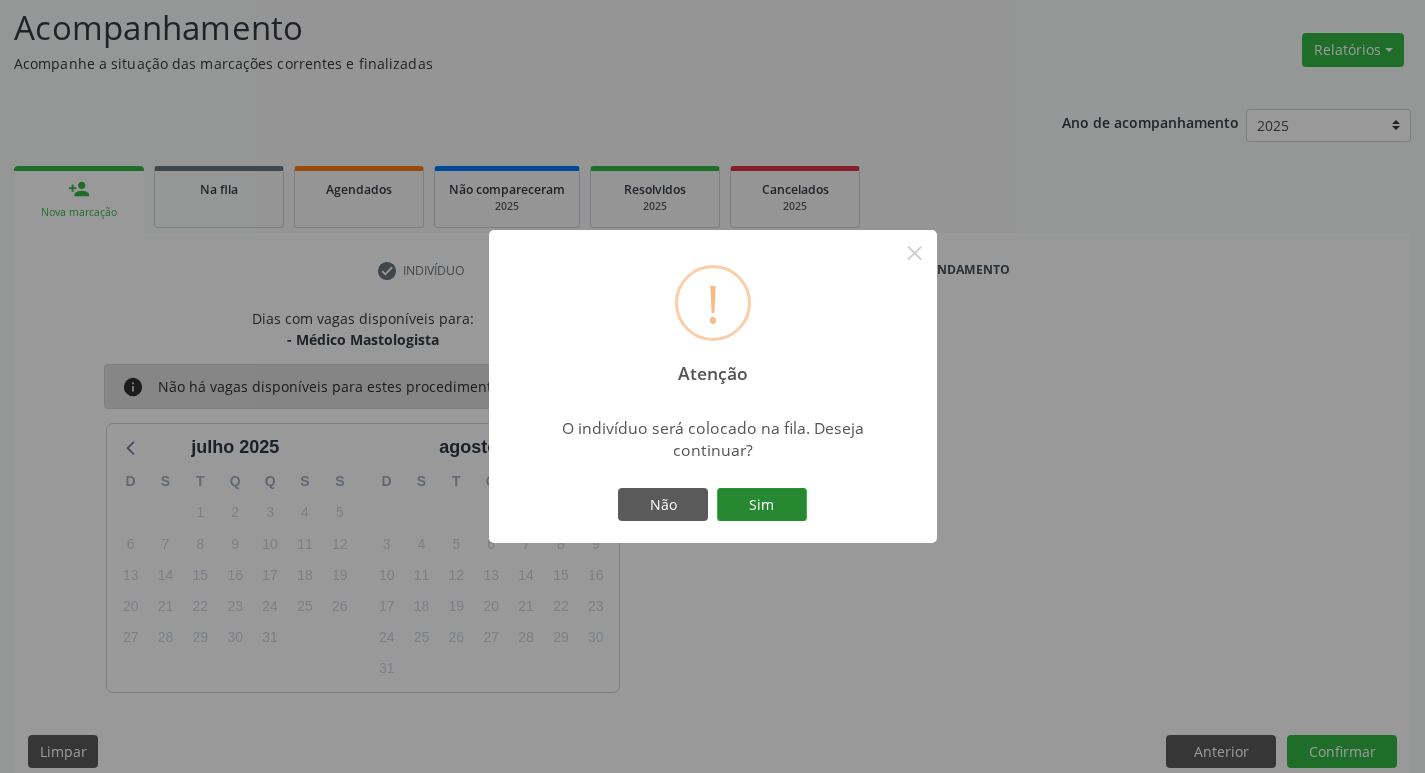 click on "Sim" at bounding box center [762, 505] 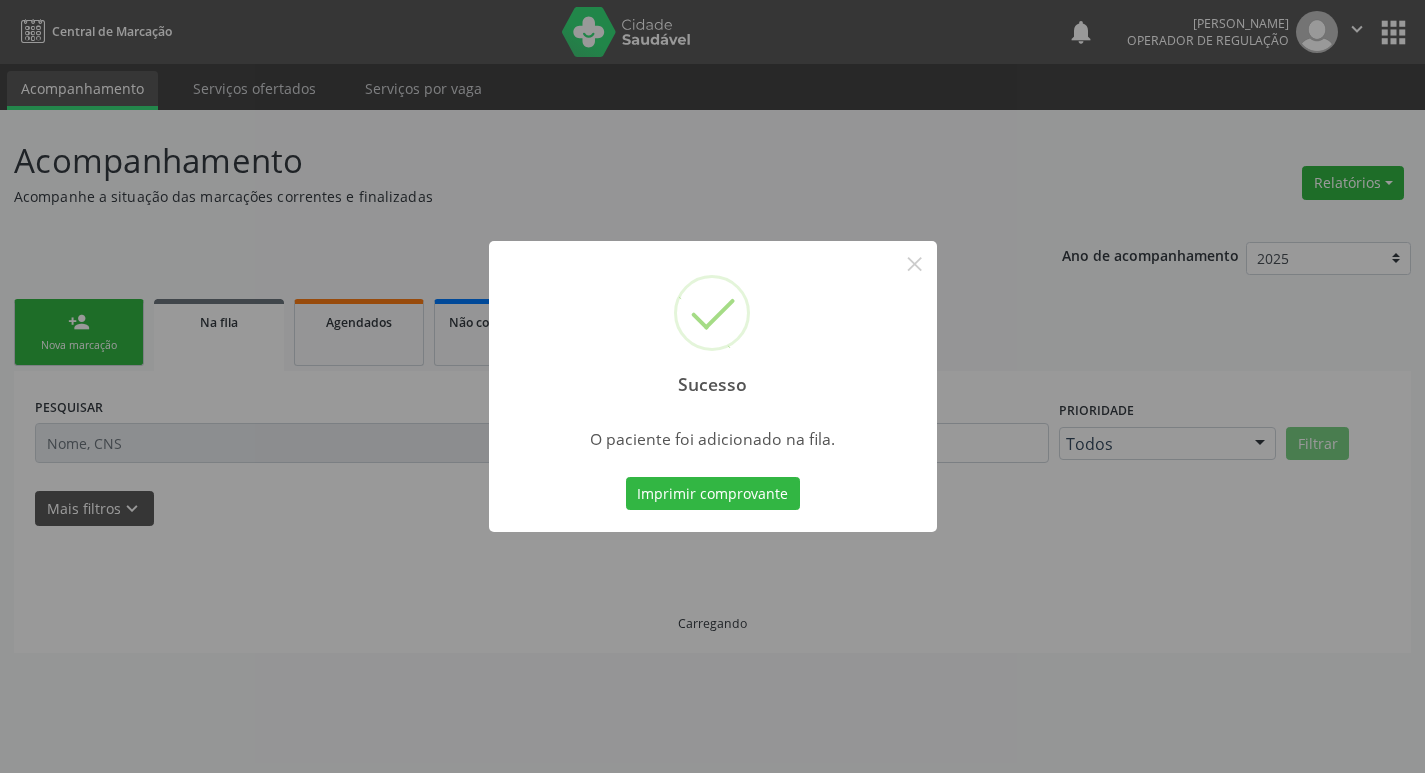 scroll, scrollTop: 0, scrollLeft: 0, axis: both 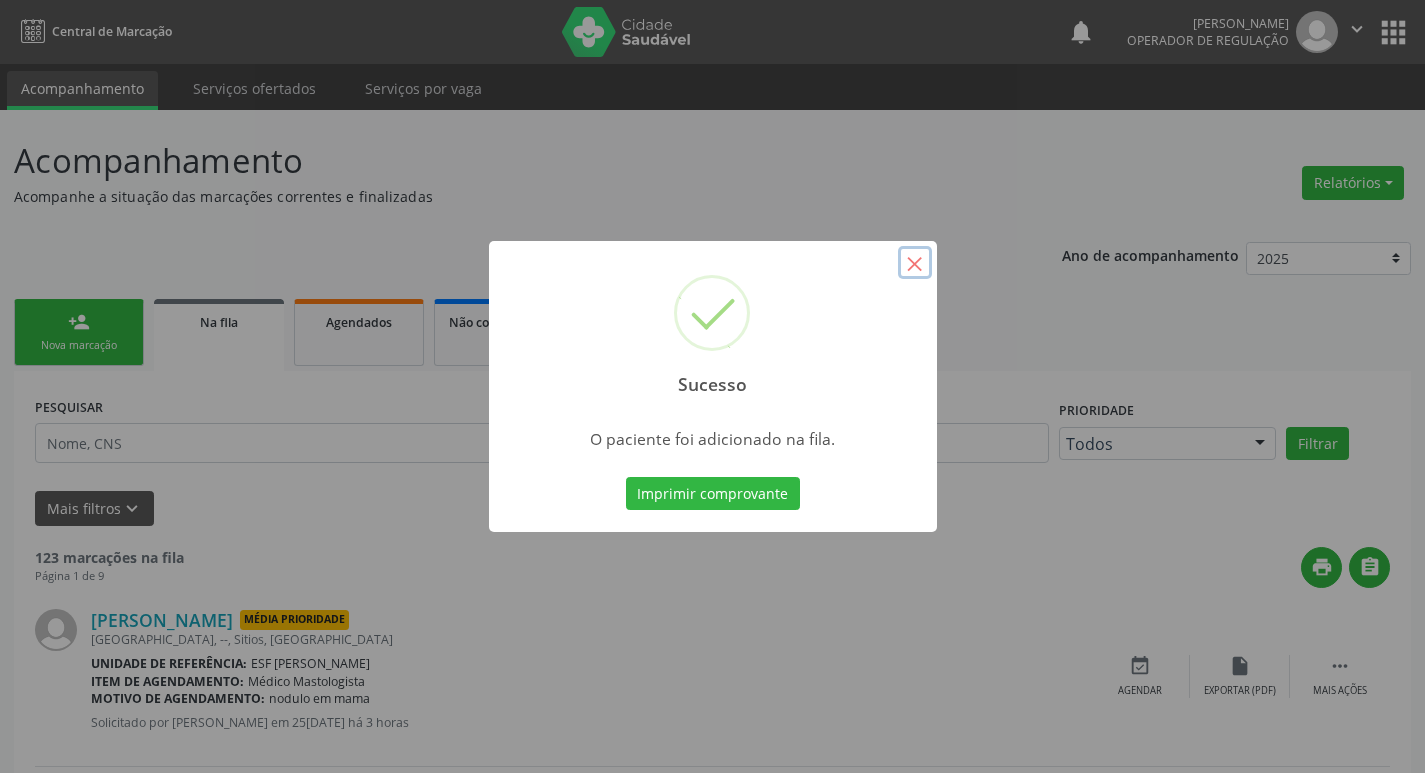 click on "×" at bounding box center [915, 263] 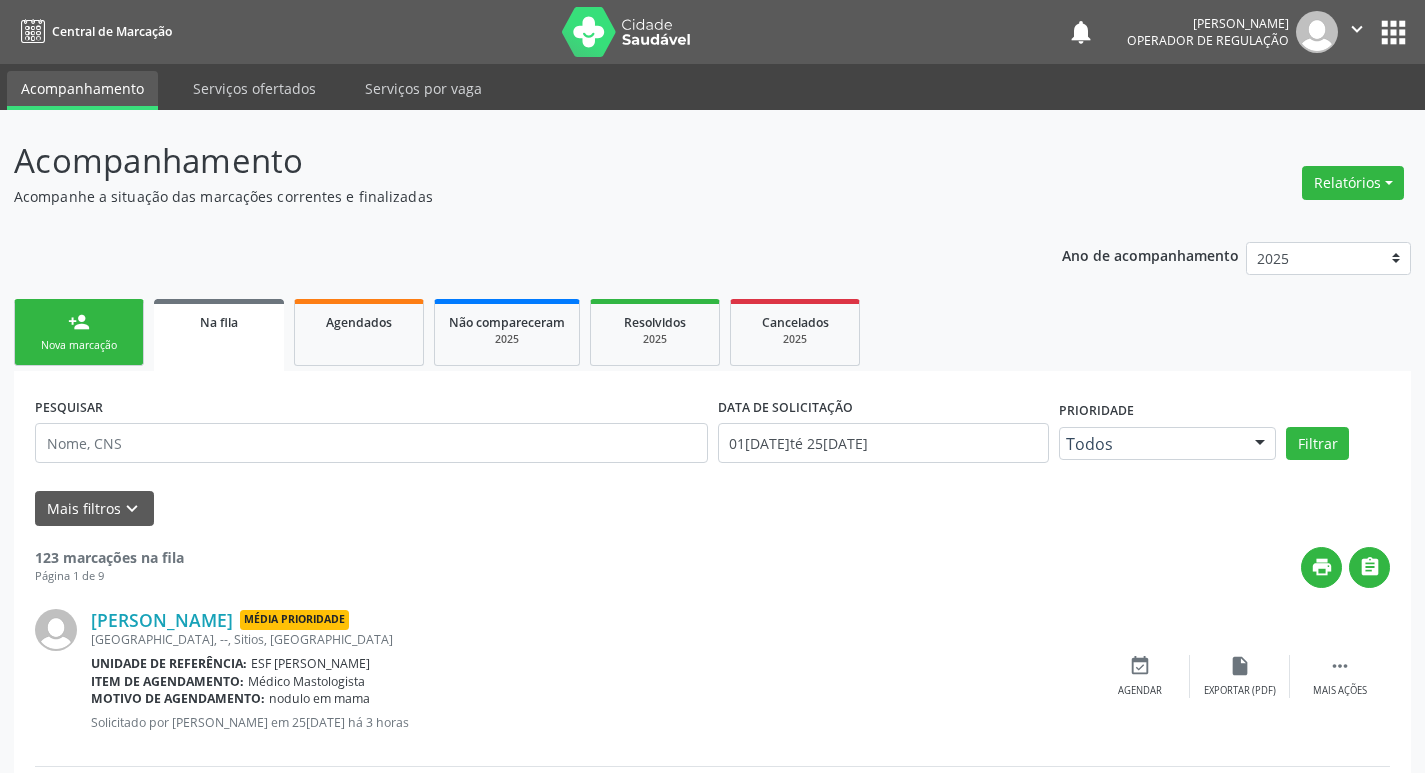 click on "Nova marcação" at bounding box center [79, 345] 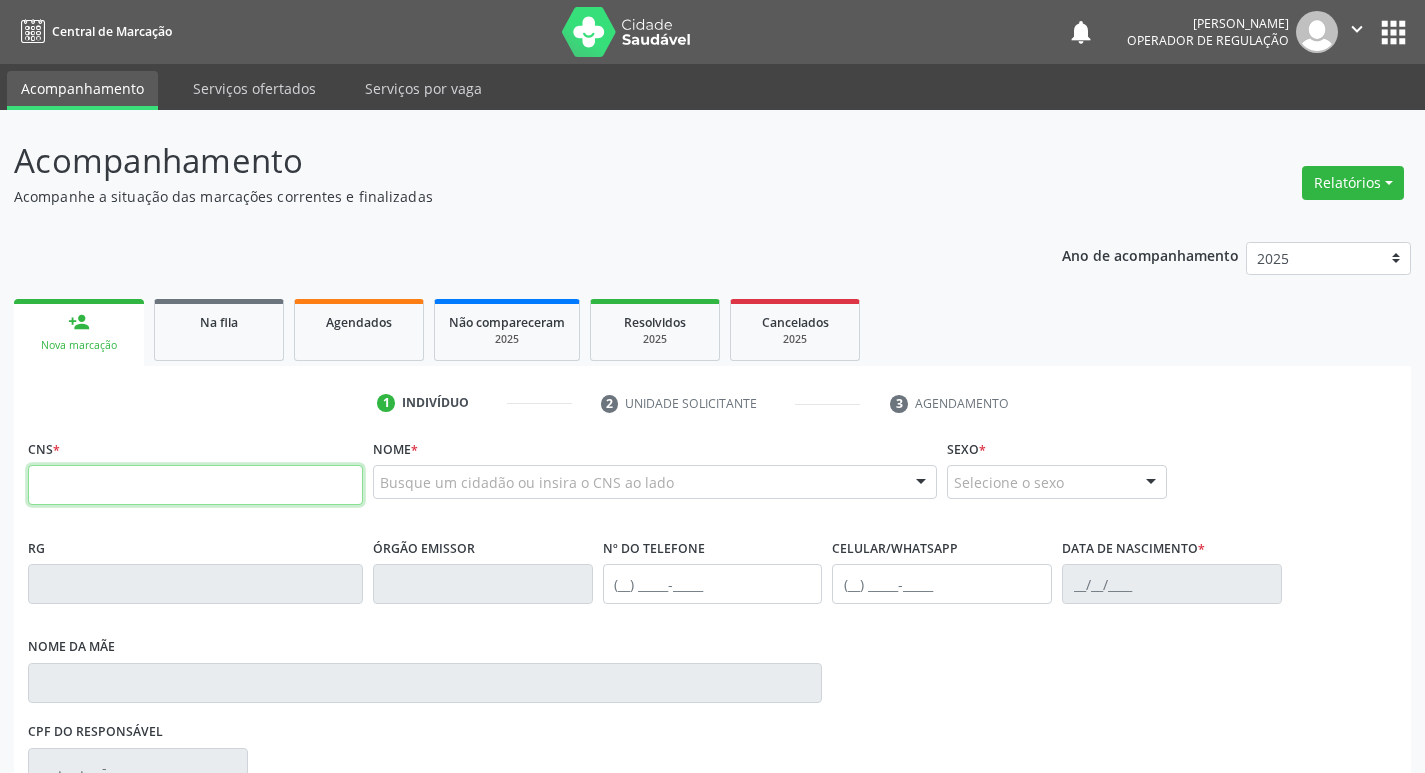click at bounding box center [195, 485] 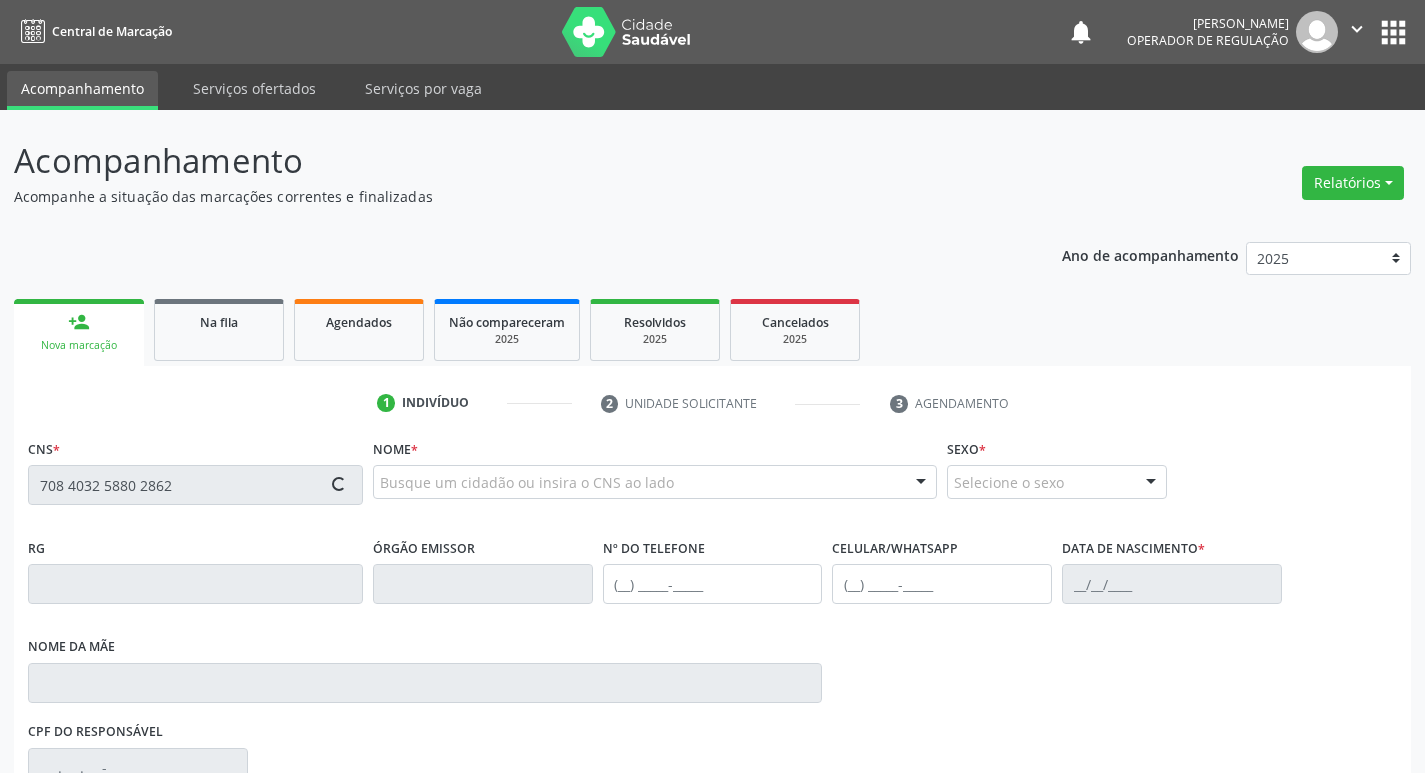 type on "708 4032 5880 2862" 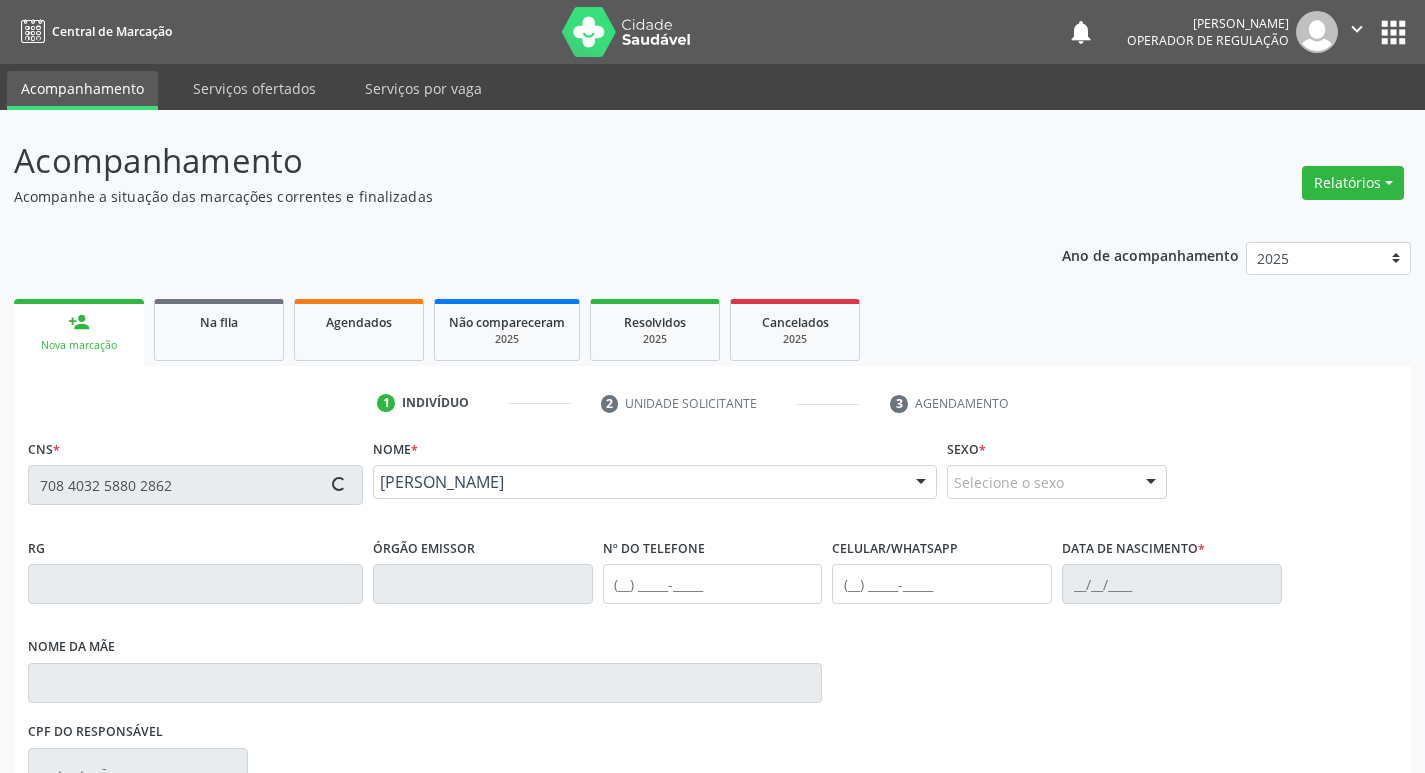 type on "[PHONE_NUMBER]" 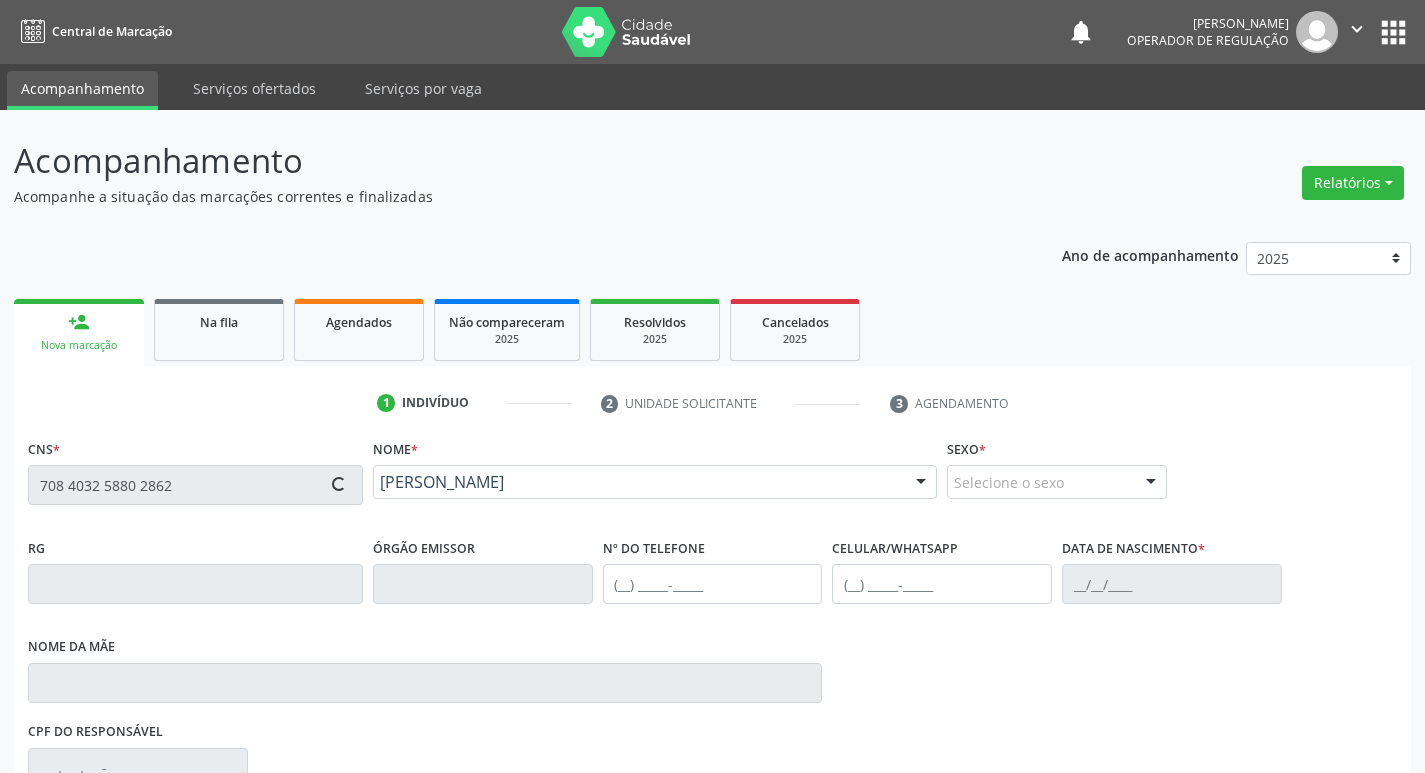type on "[PHONE_NUMBER]" 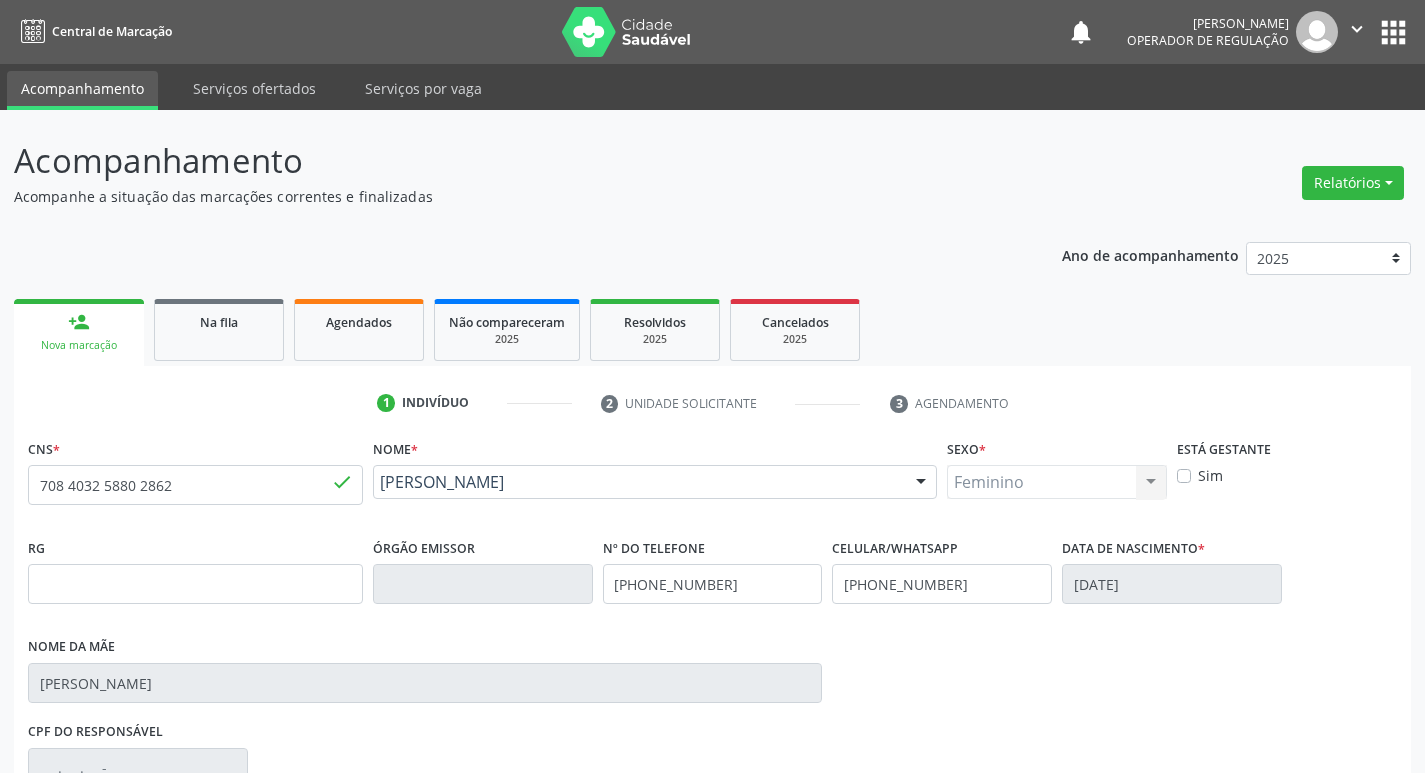 scroll, scrollTop: 297, scrollLeft: 0, axis: vertical 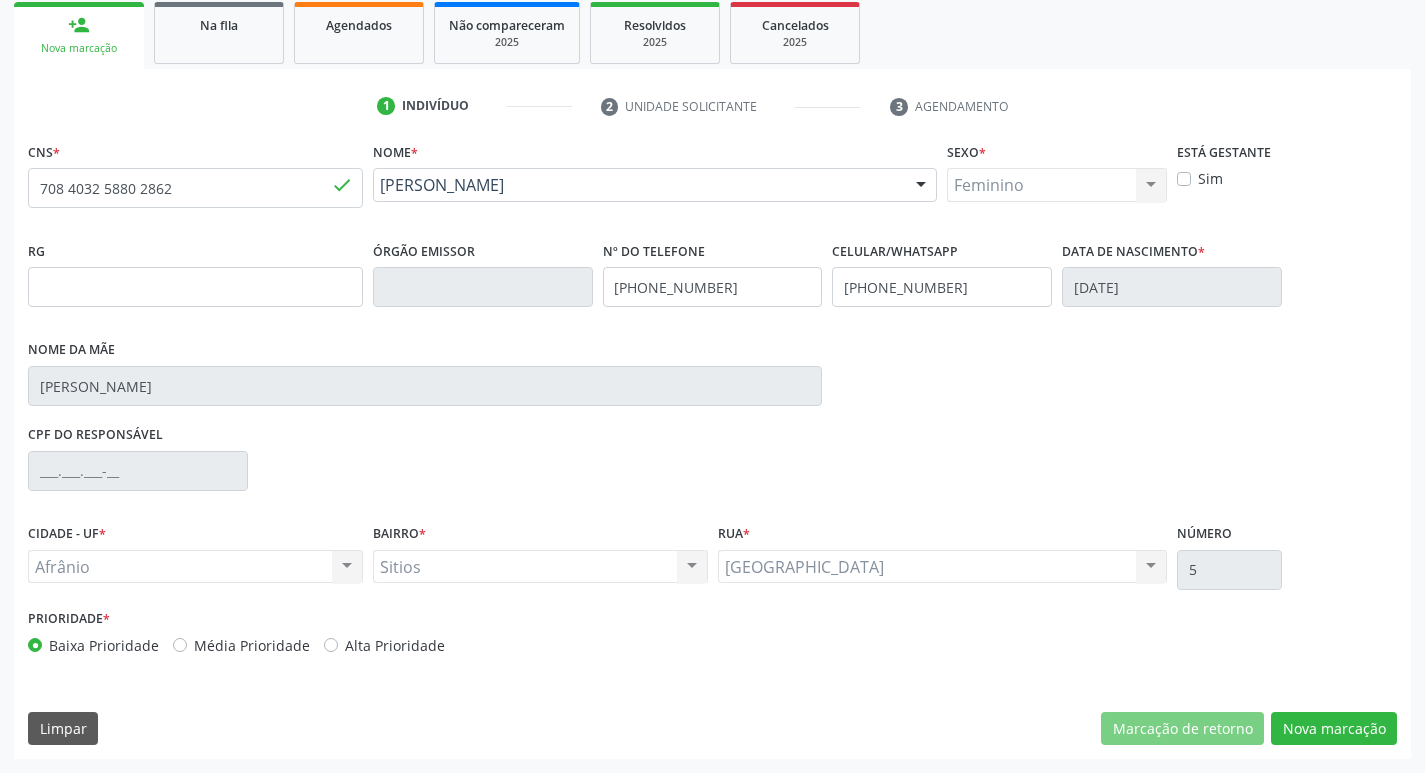 click on "Média Prioridade" at bounding box center [252, 645] 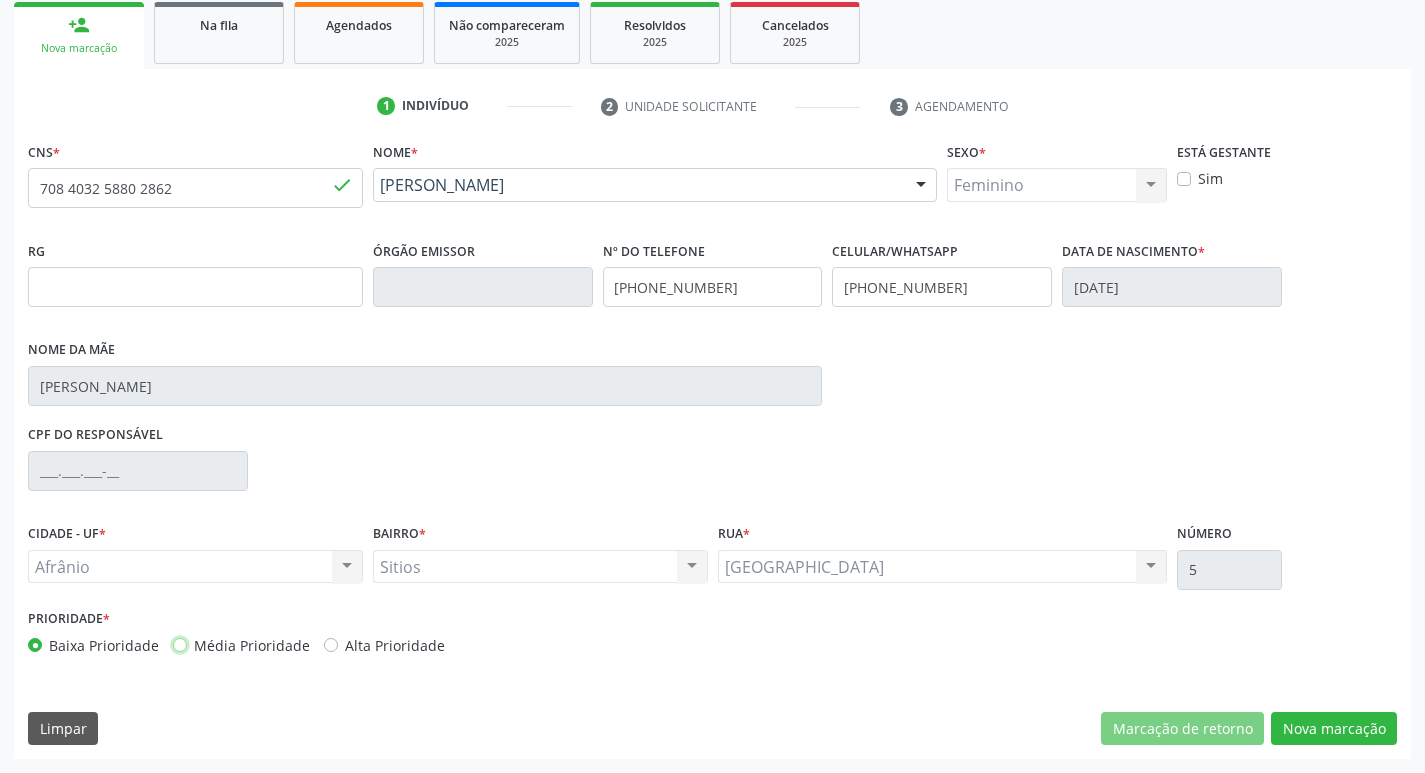 radio on "true" 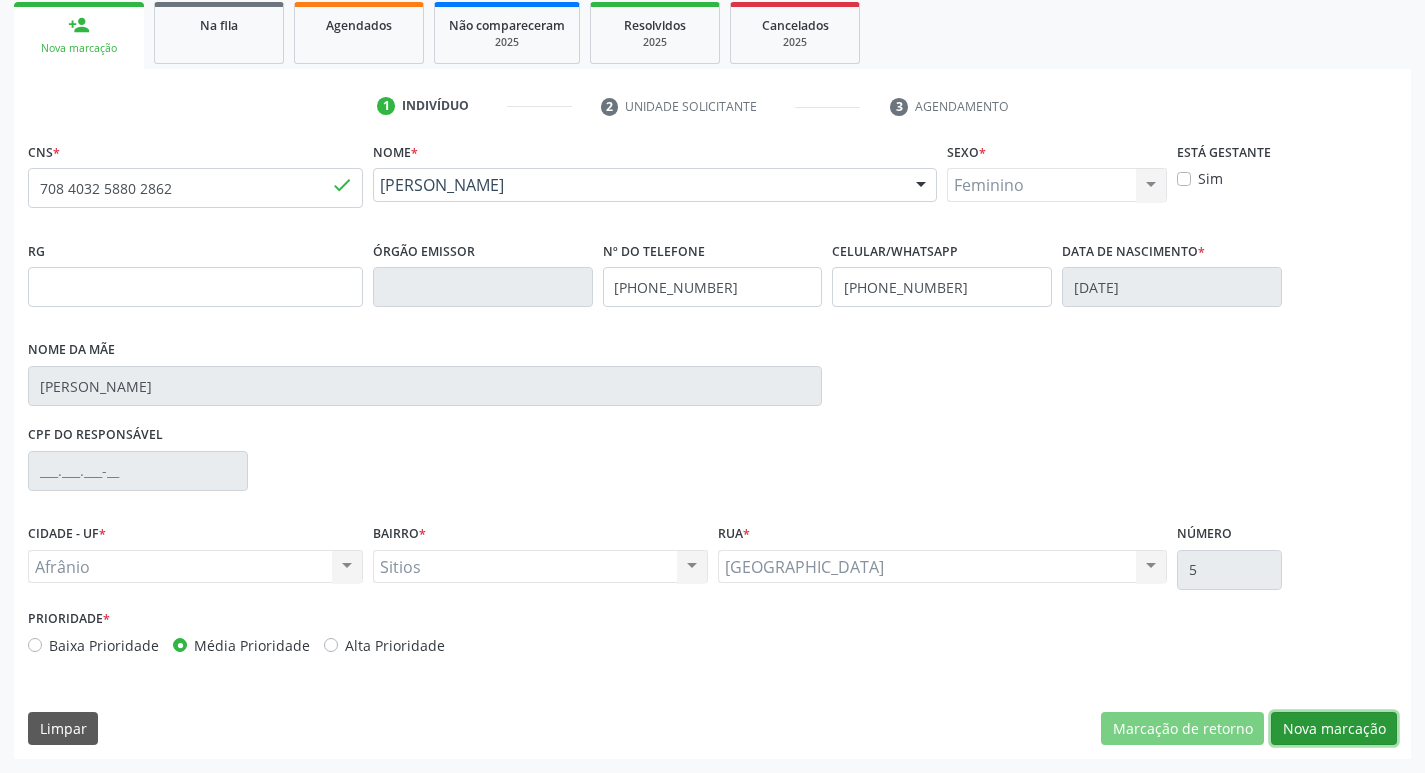 click on "Nova marcação" at bounding box center (1334, 729) 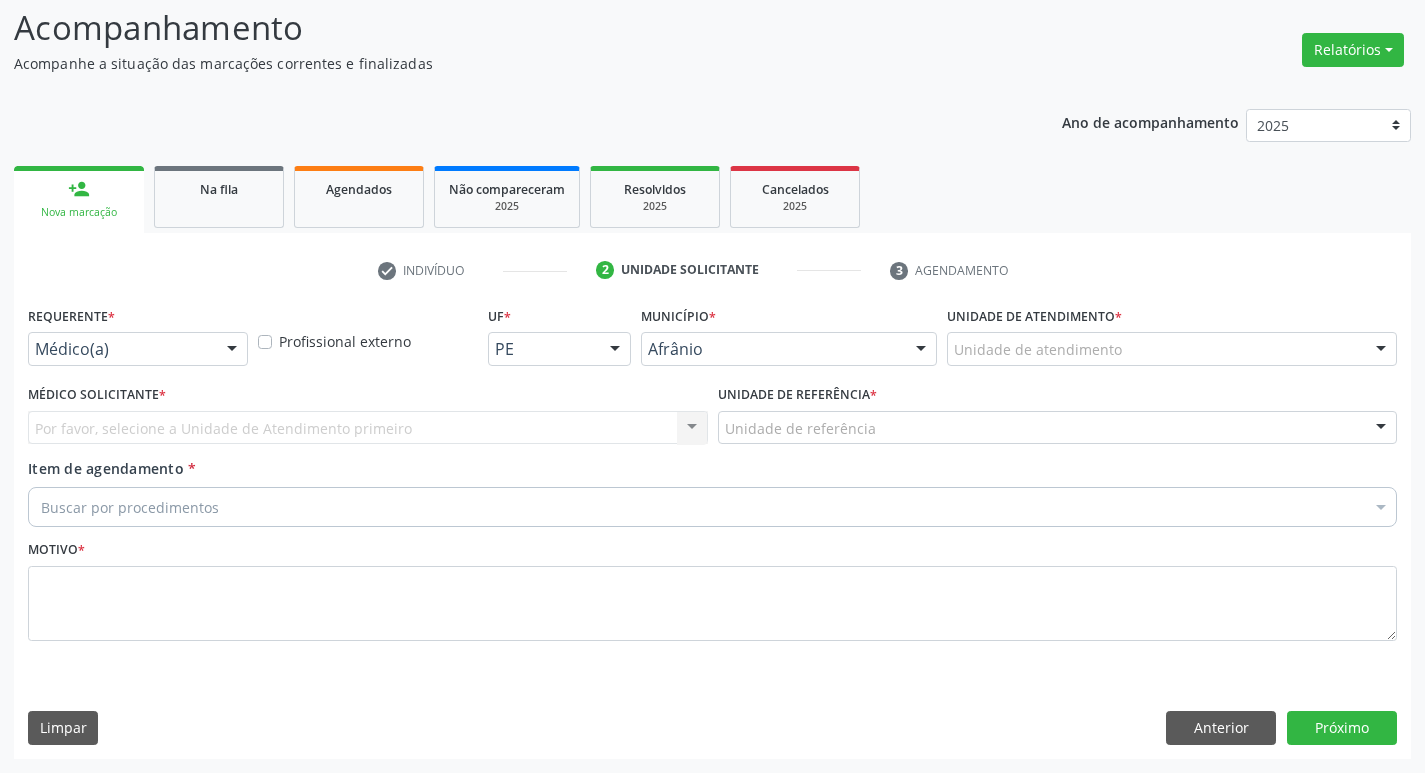 scroll, scrollTop: 133, scrollLeft: 0, axis: vertical 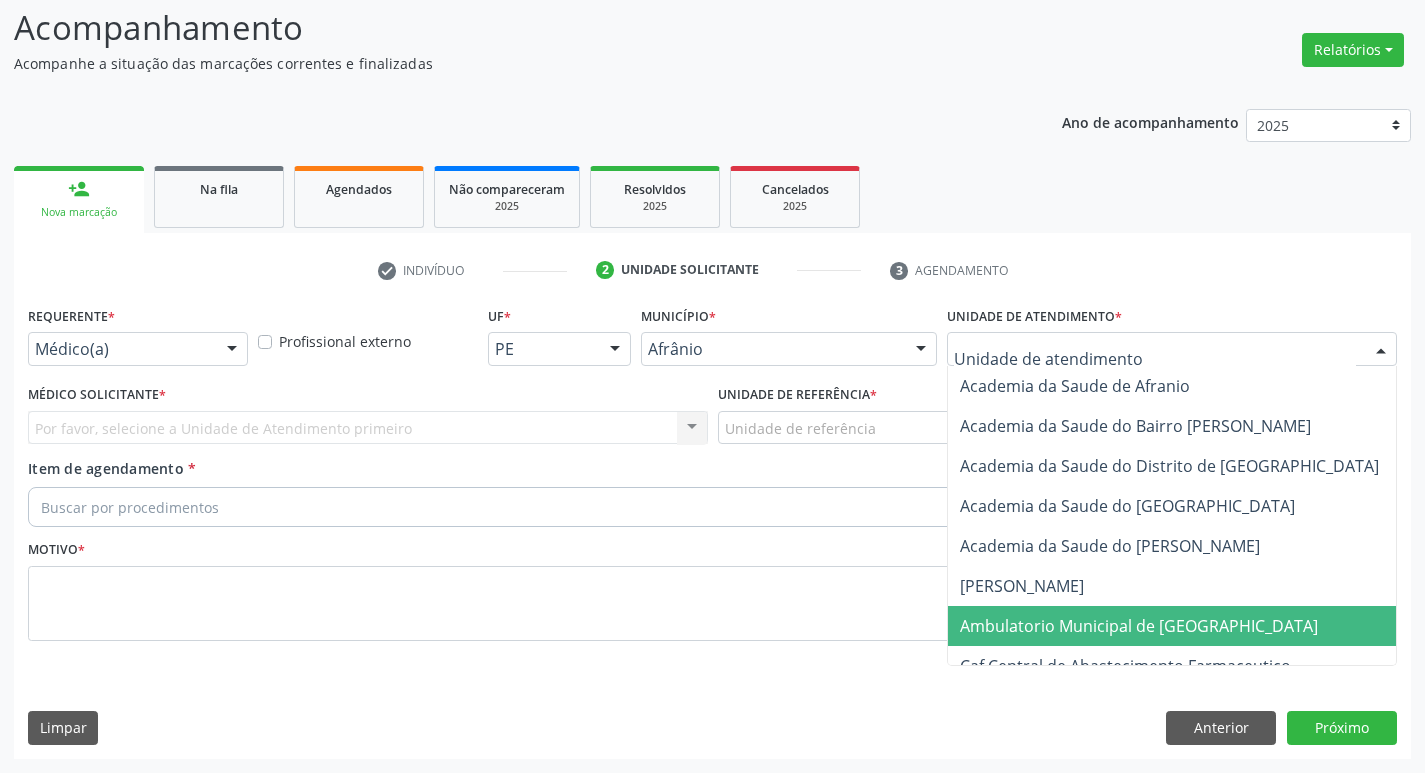drag, startPoint x: 1036, startPoint y: 639, endPoint x: 1018, endPoint y: 617, distance: 28.42534 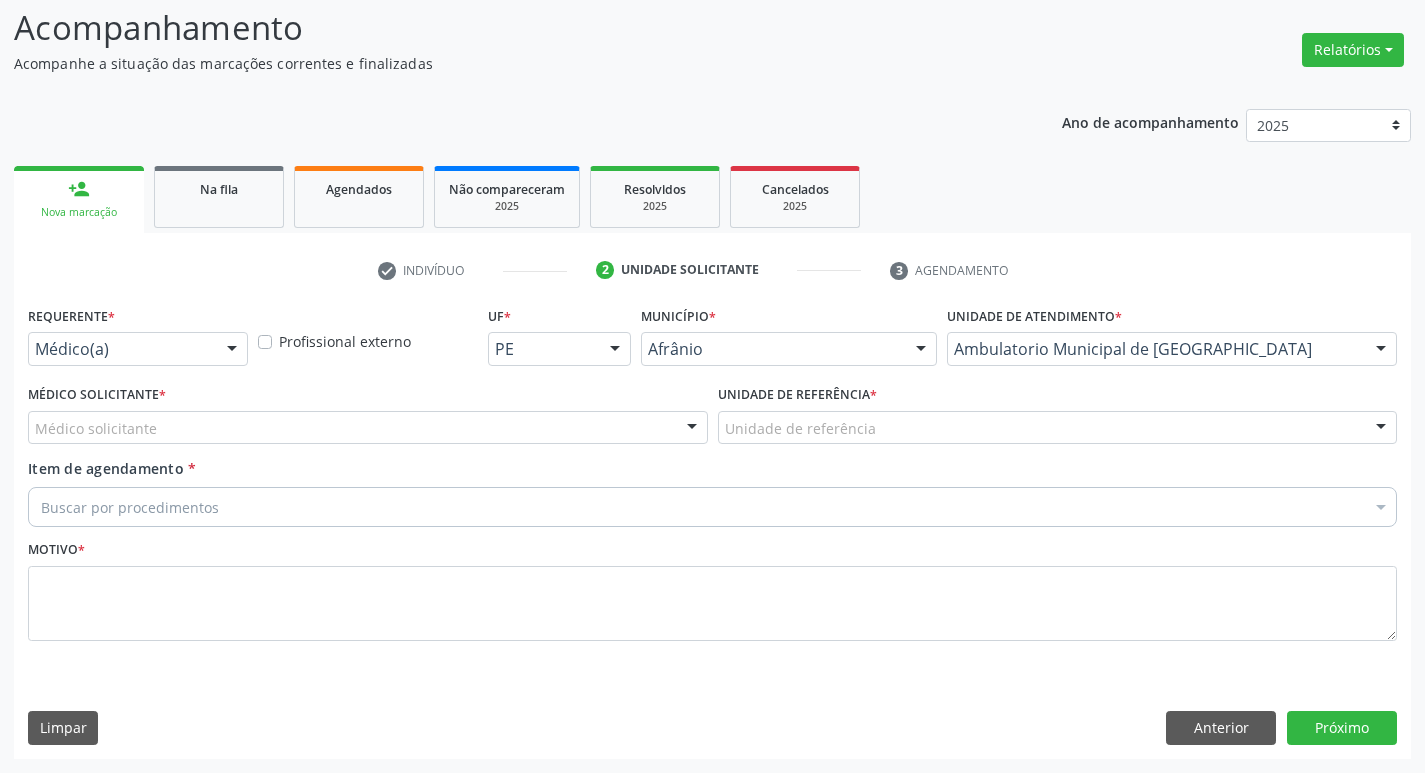 click on "Médico solicitante" at bounding box center (368, 428) 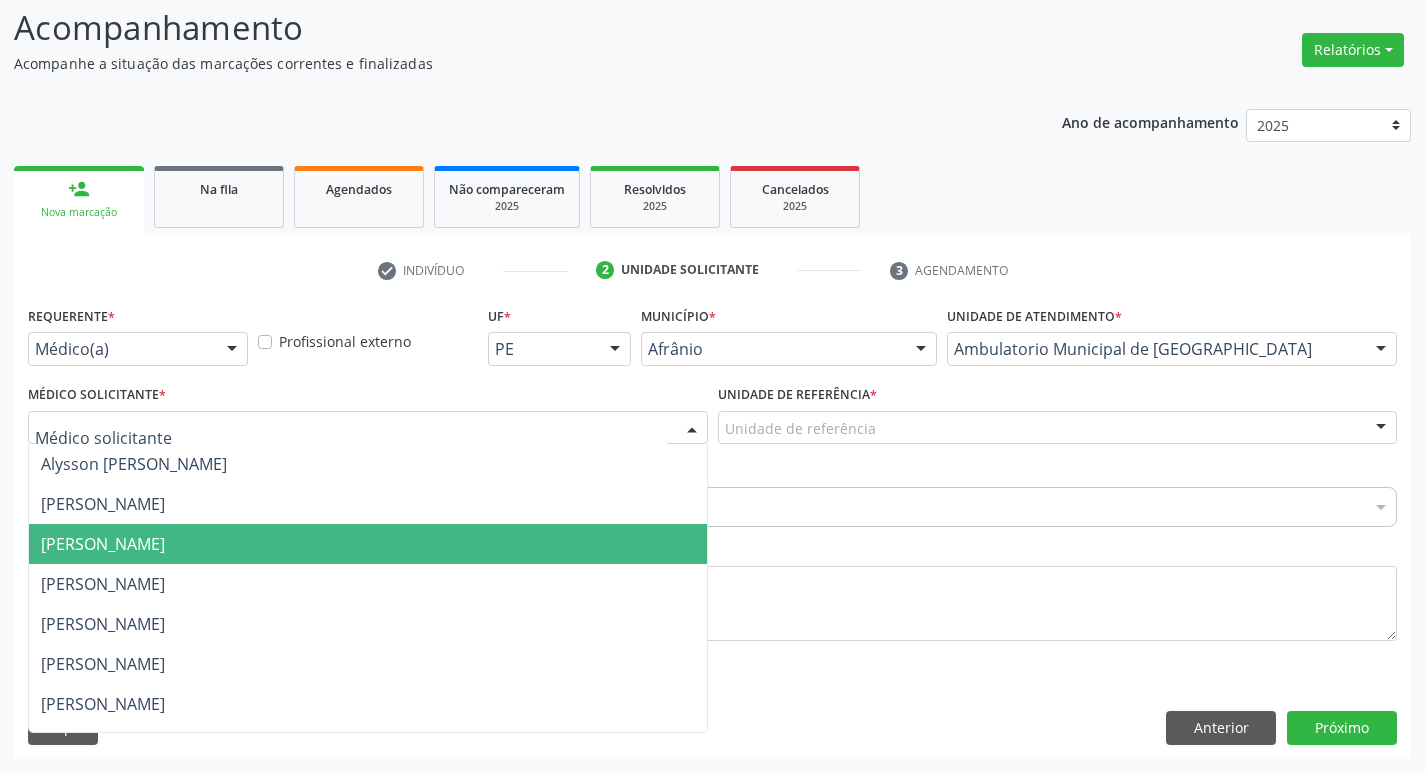 click on "[PERSON_NAME]" at bounding box center (103, 544) 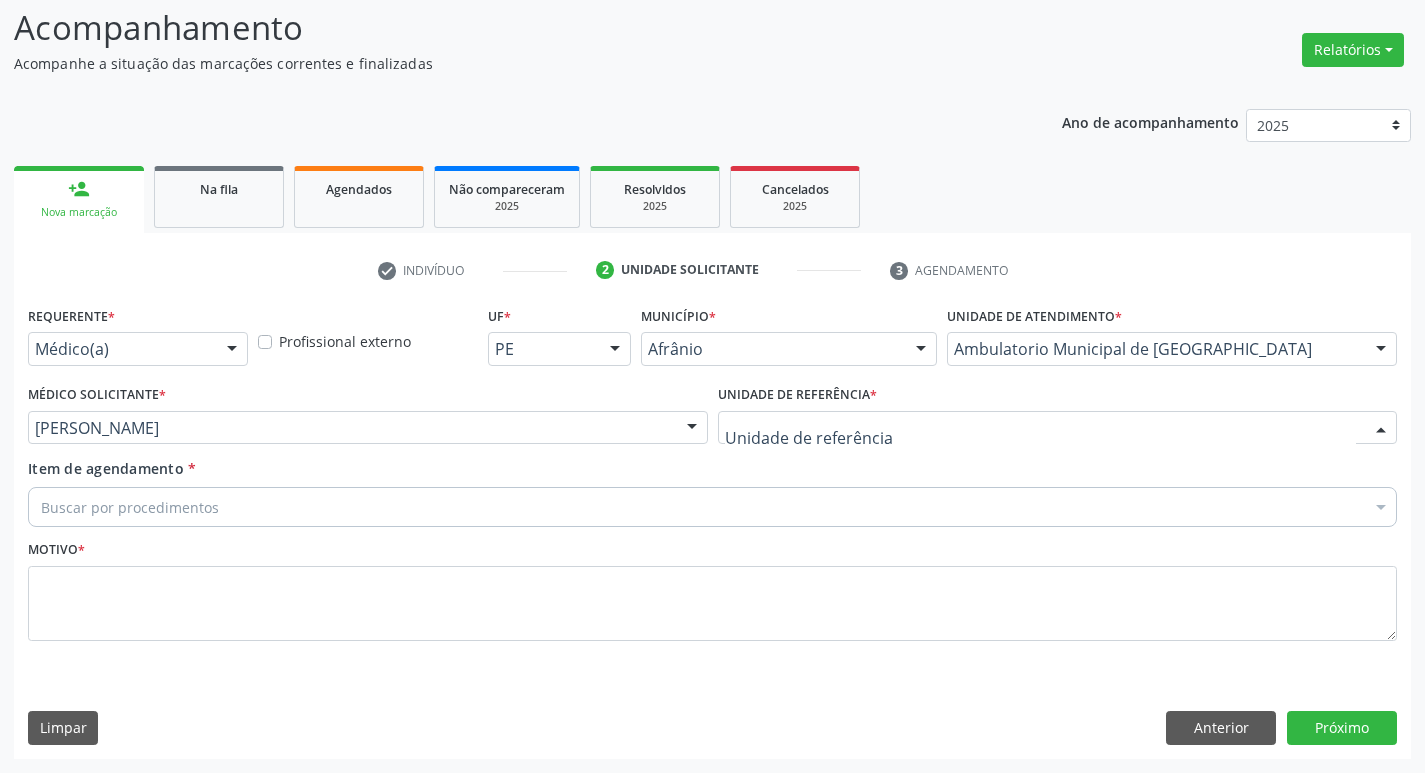 click at bounding box center (1058, 428) 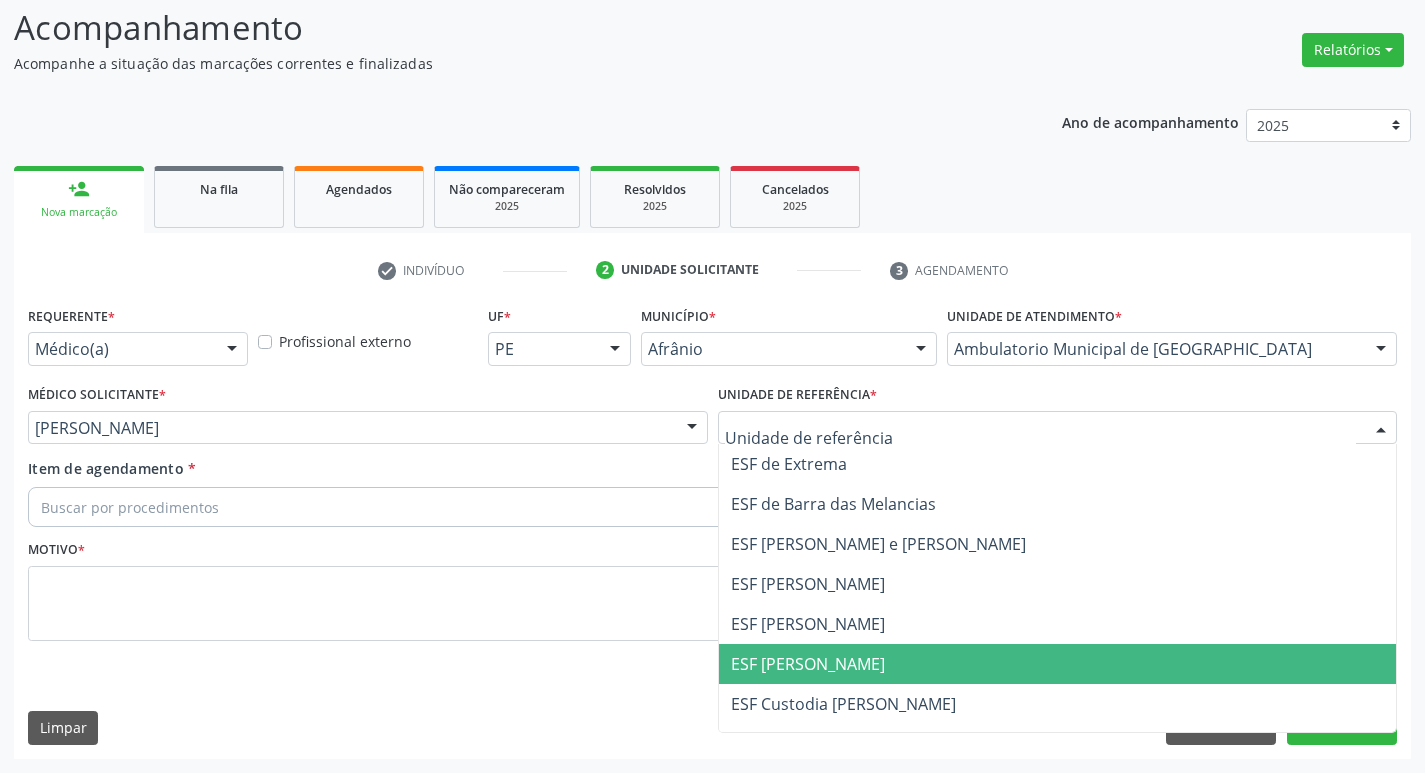 drag, startPoint x: 867, startPoint y: 679, endPoint x: 833, endPoint y: 630, distance: 59.64059 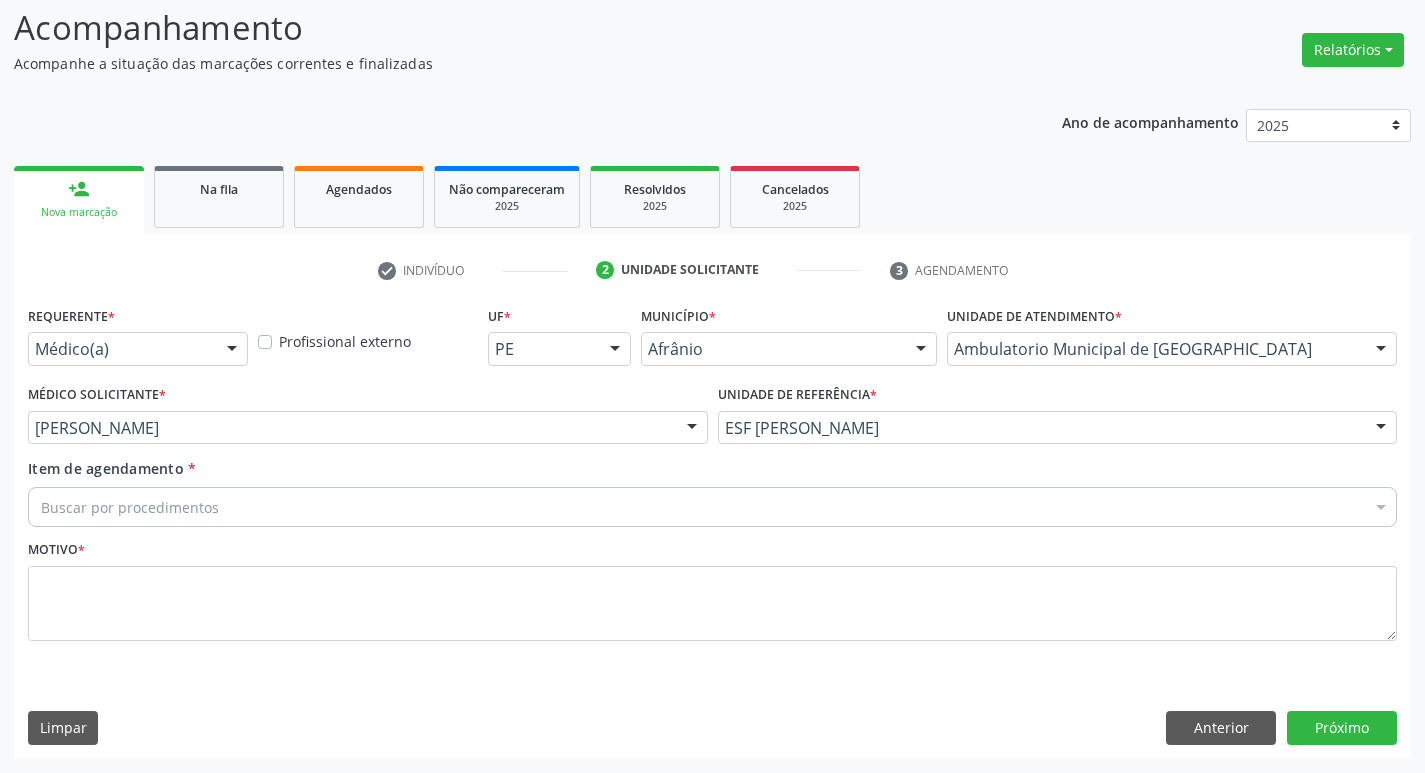 click on "Buscar por procedimentos" at bounding box center (712, 507) 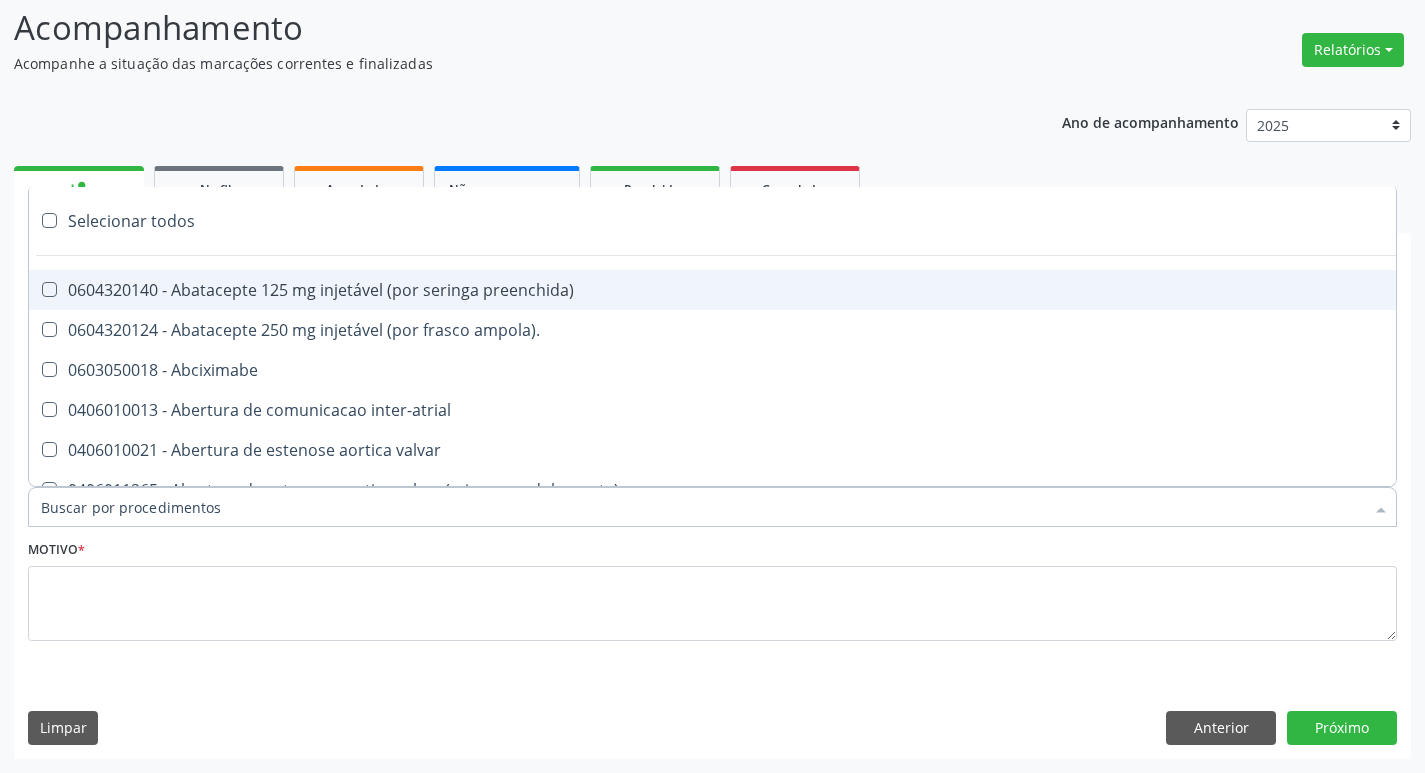 click on "Item de agendamento
*" at bounding box center [702, 507] 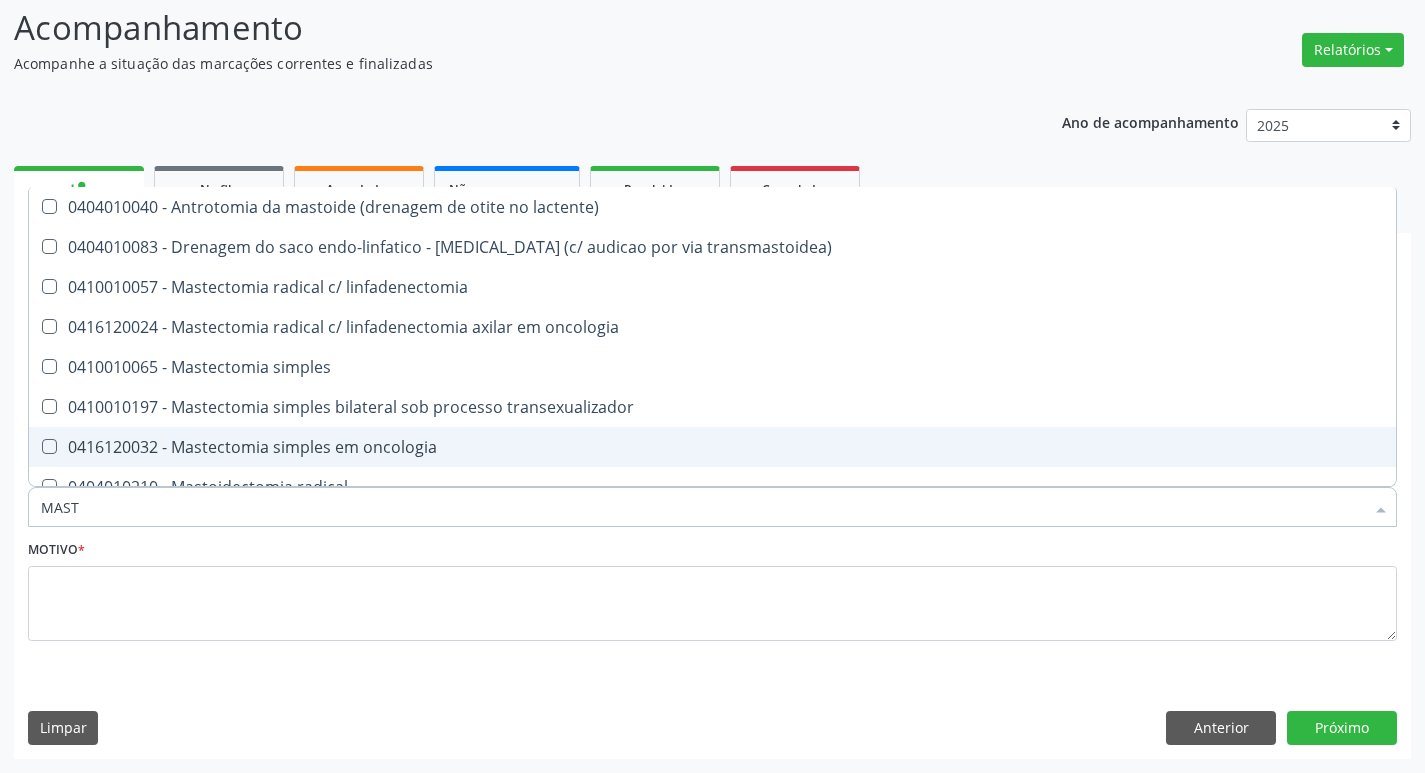 type on "MASTO" 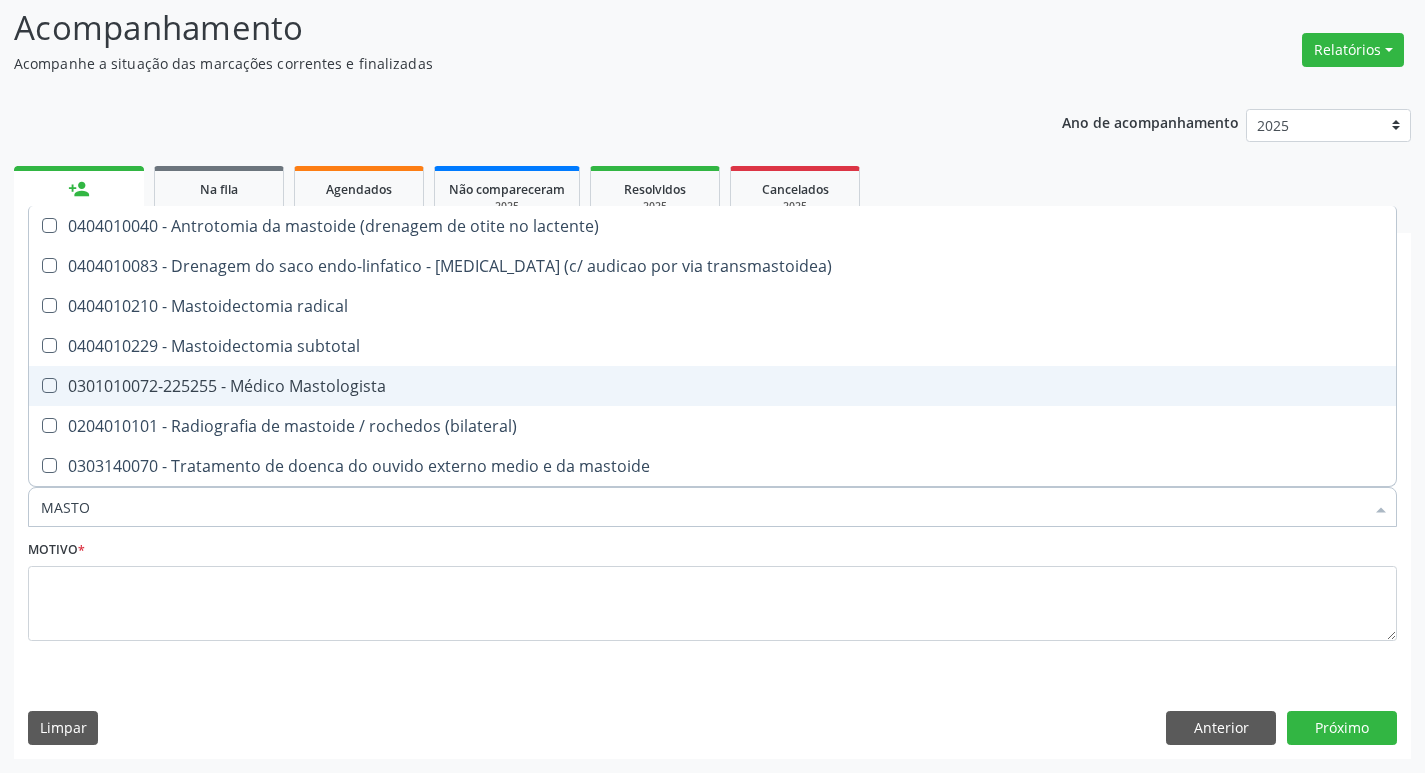 click on "0301010072-225255 - Médico Mastologista" at bounding box center [712, 386] 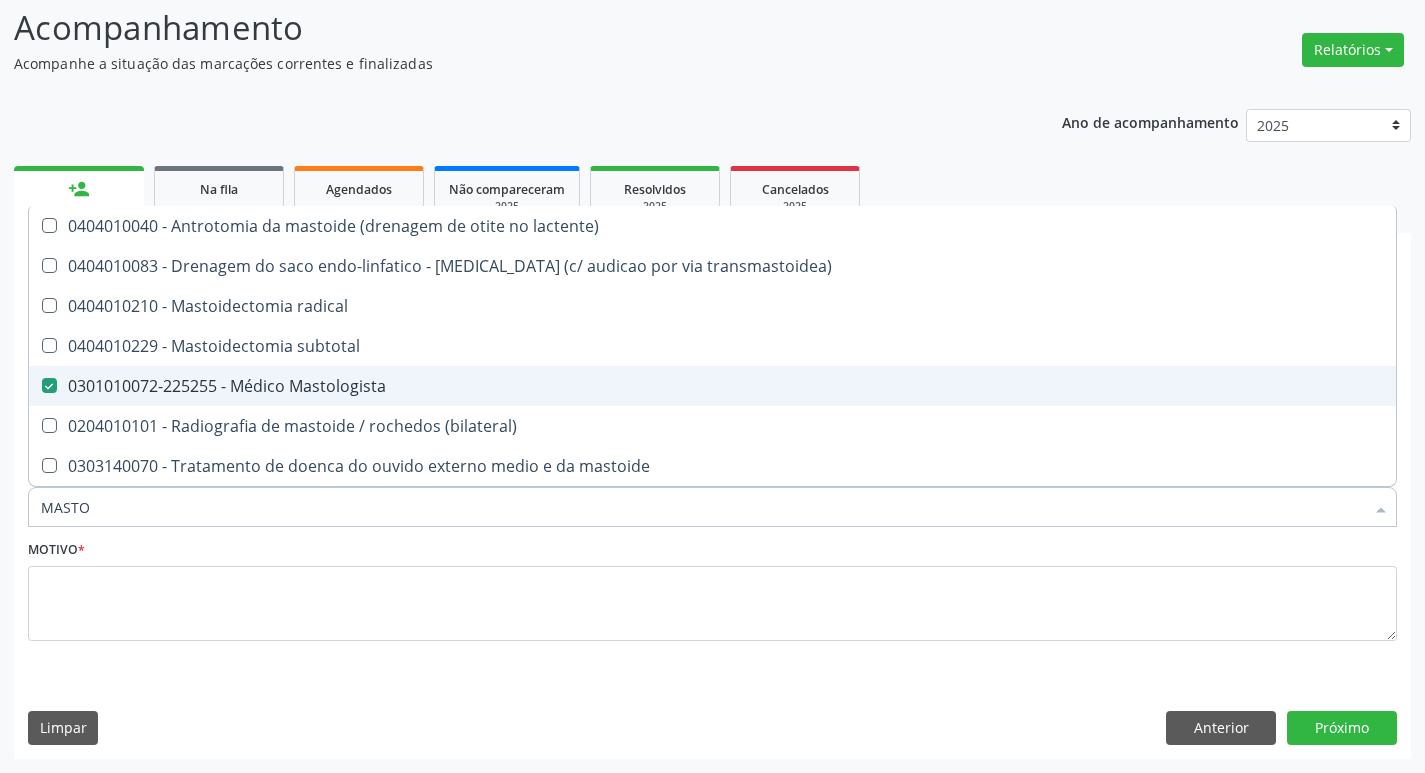 click on "0301010072-225255 - Médico Mastologista" at bounding box center (712, 386) 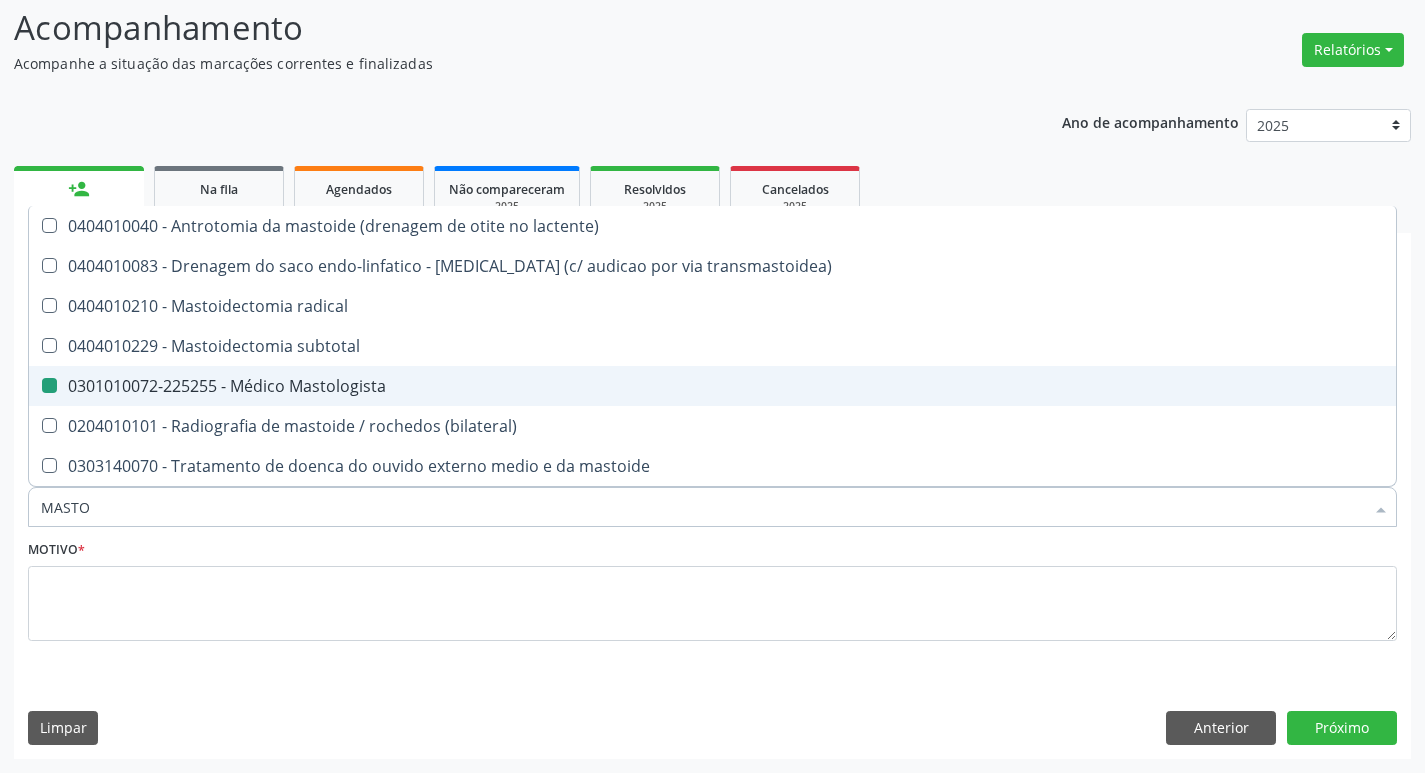 checkbox on "false" 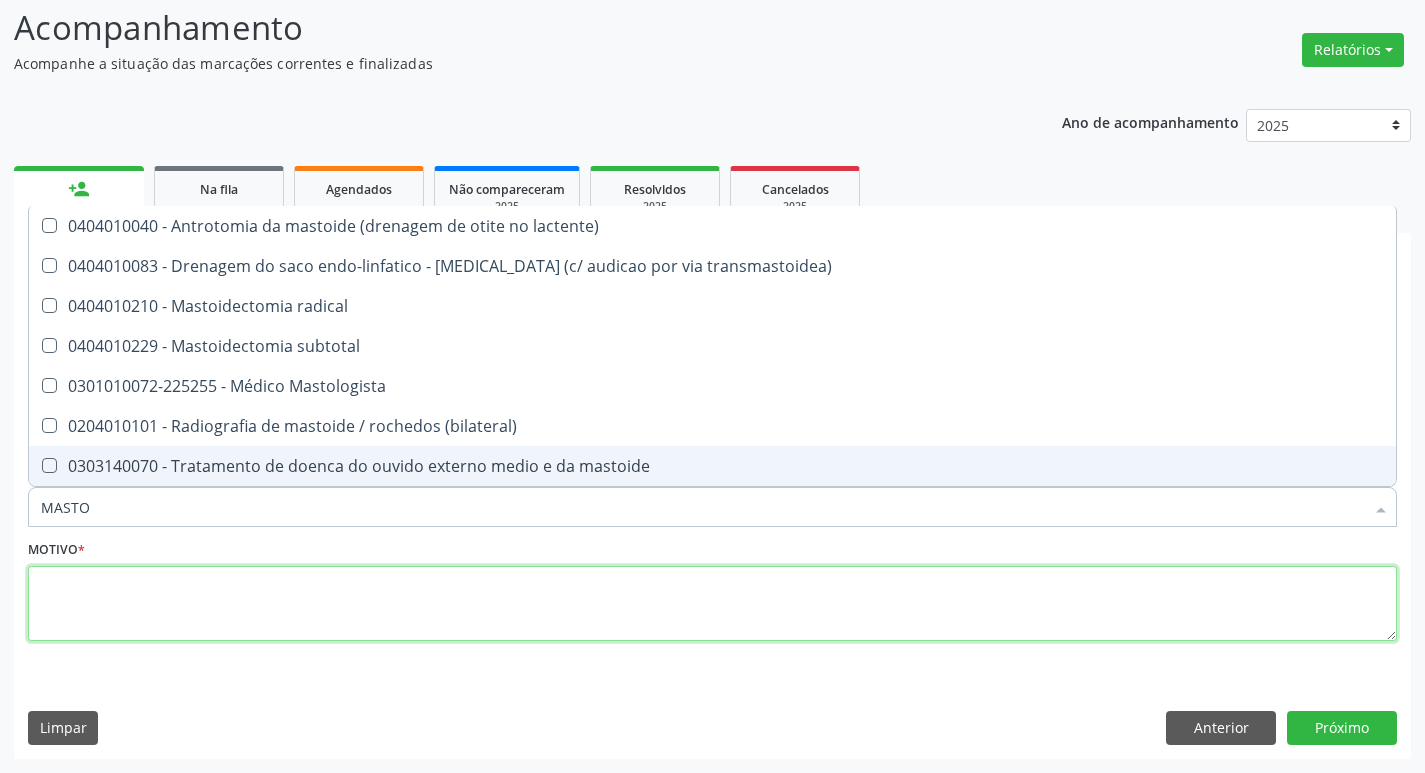 click at bounding box center (712, 604) 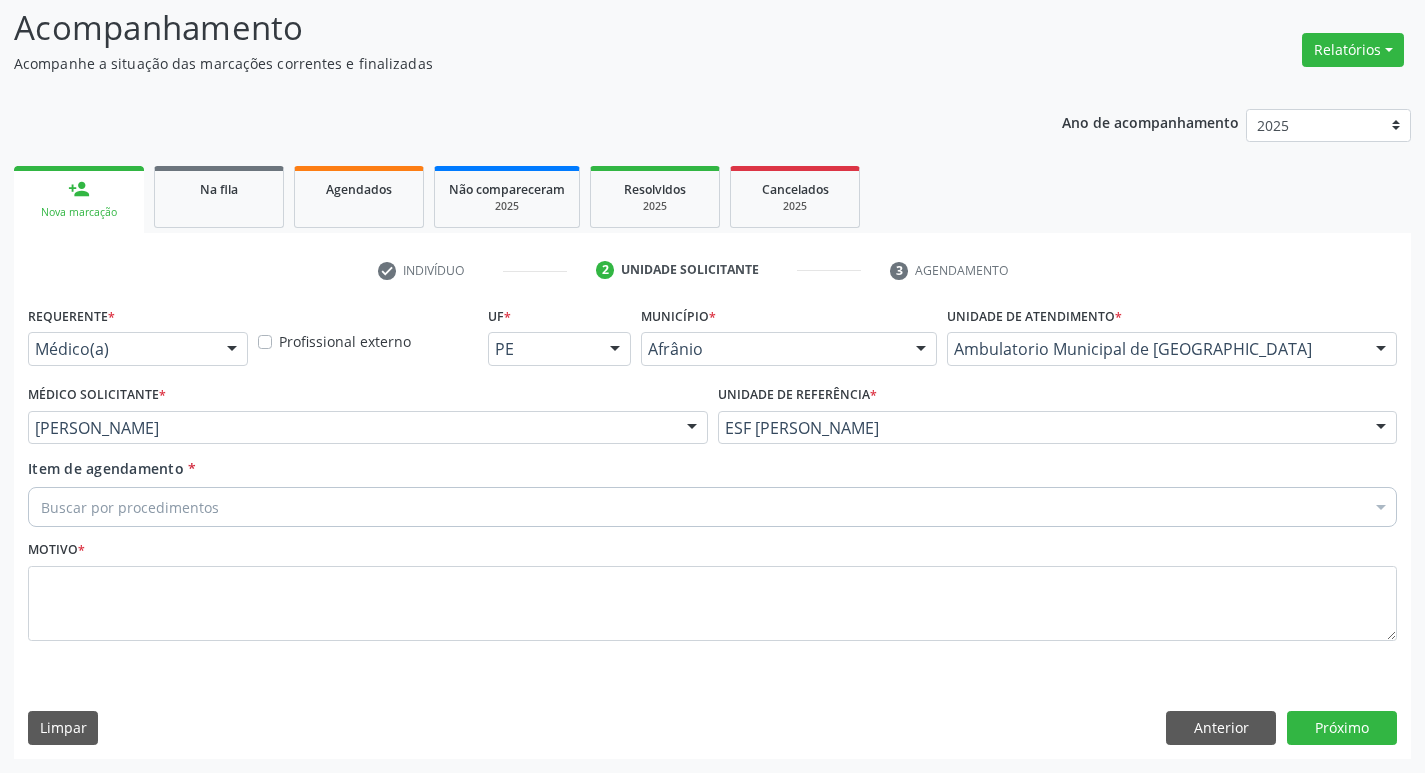 click on "Buscar por procedimentos" at bounding box center [712, 507] 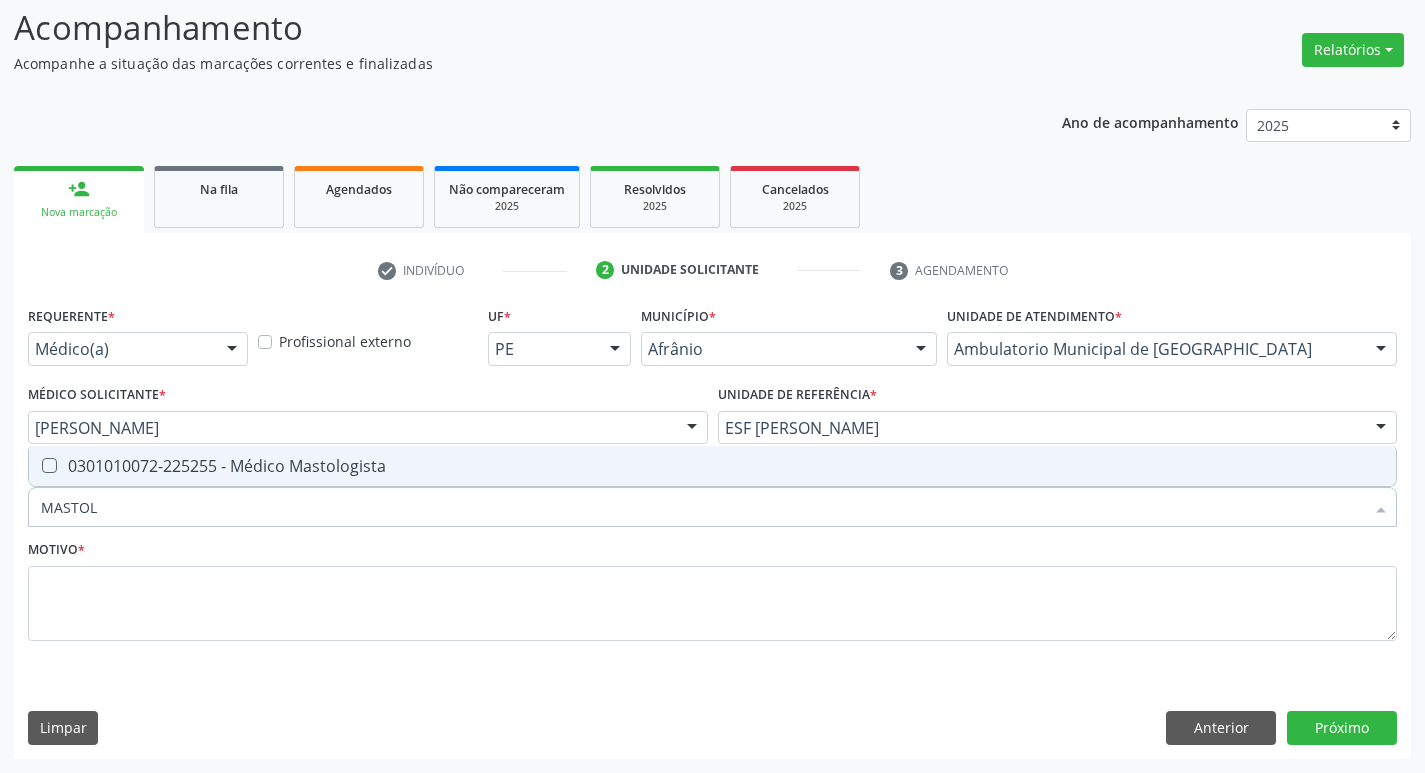 type on "MASTOLO" 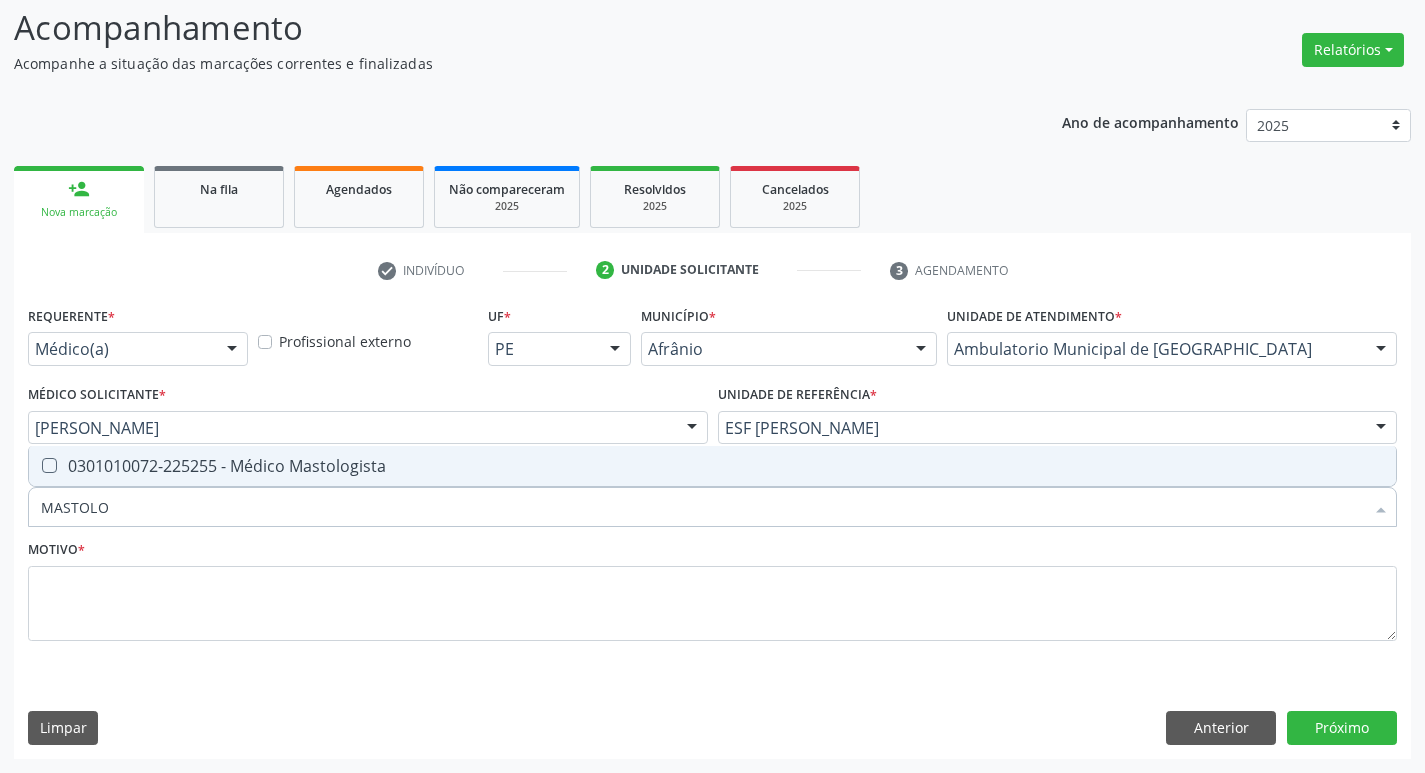 click at bounding box center [49, 465] 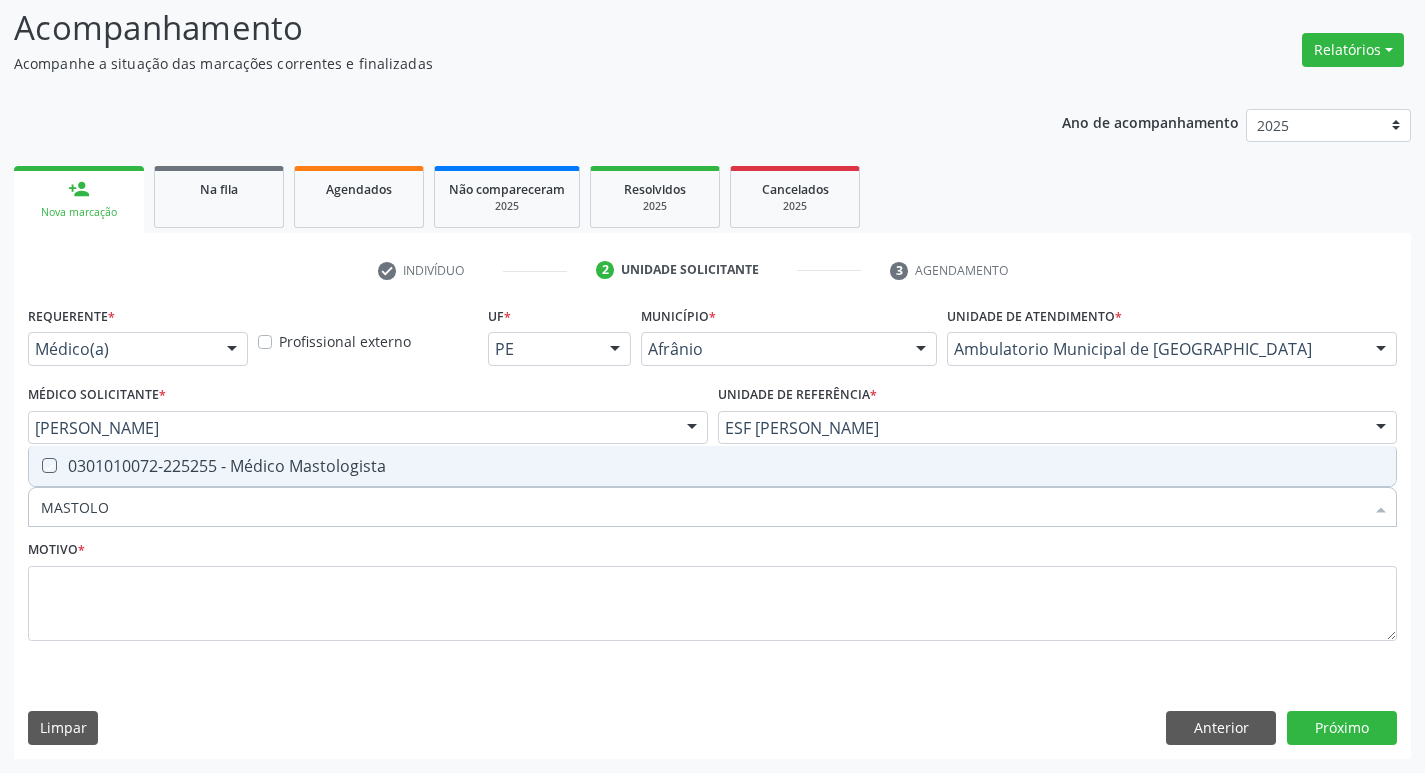 click at bounding box center (35, 465) 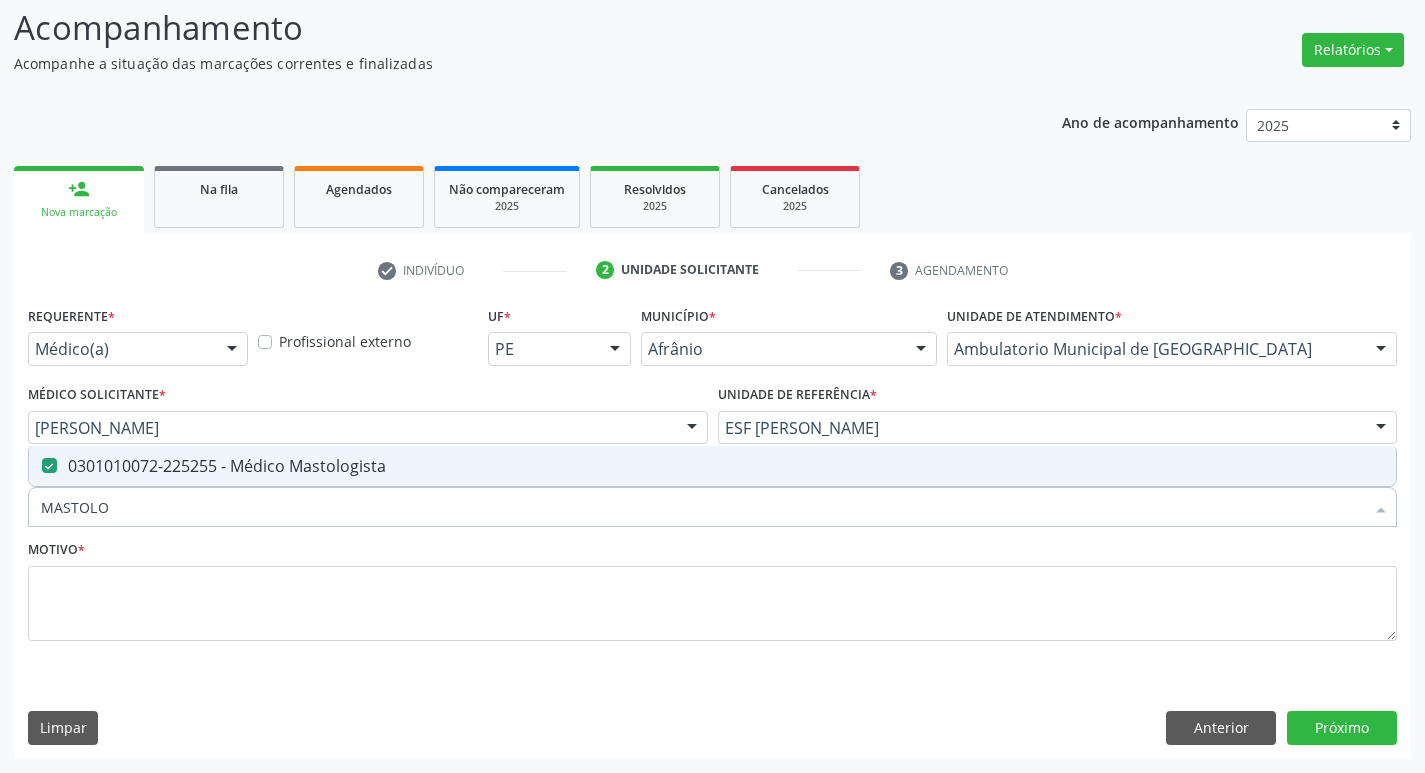 click on "0301010072-225255 - Médico Mastologista" at bounding box center [712, 466] 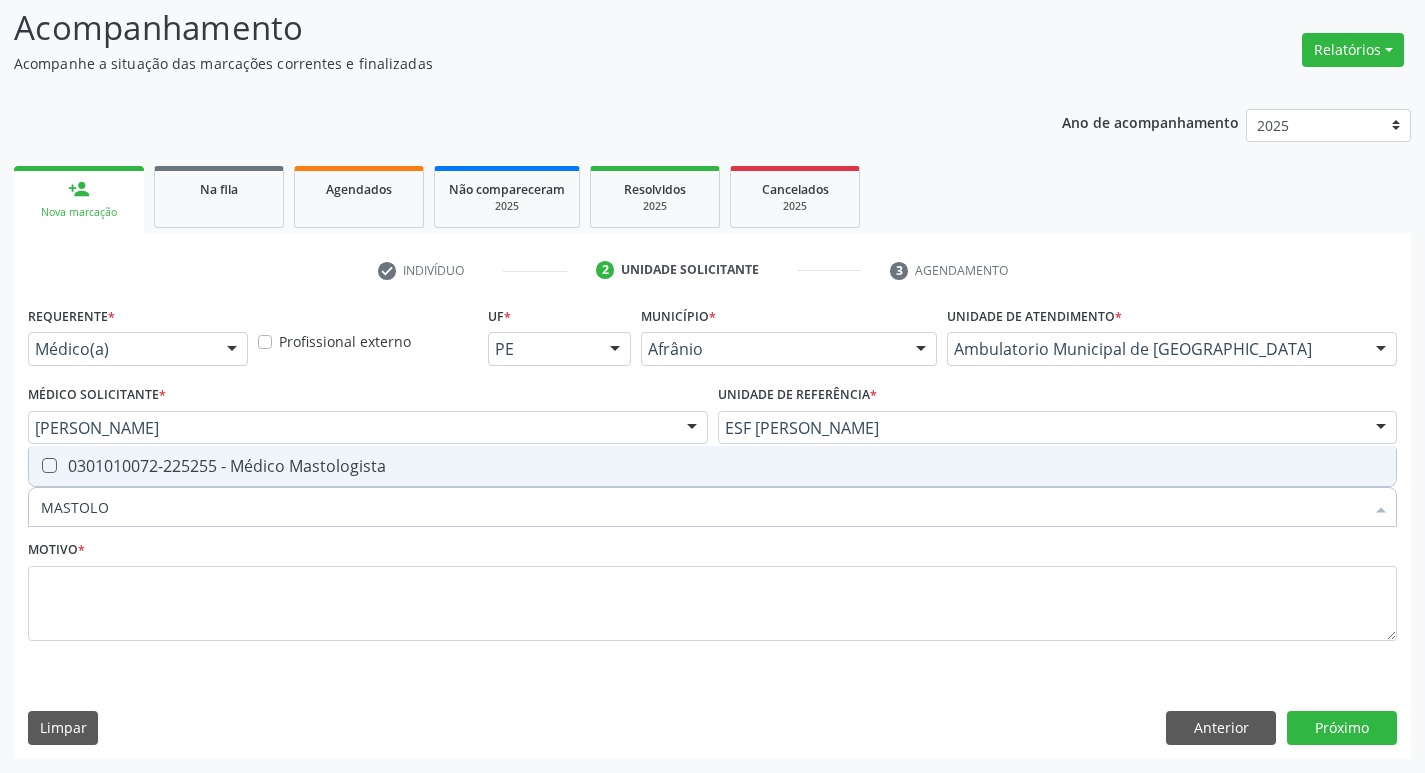 click on "0301010072-225255 - Médico Mastologista" at bounding box center [712, 466] 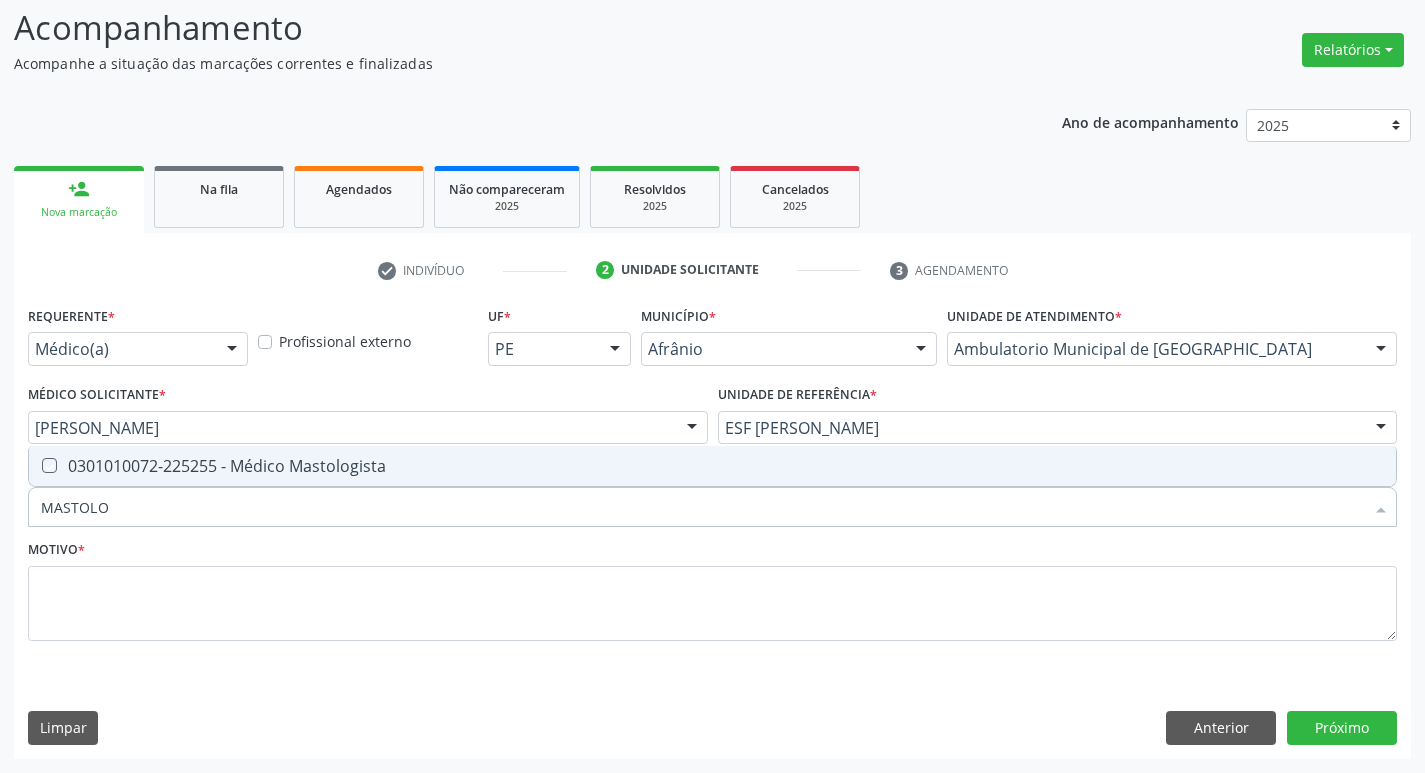 checkbox on "true" 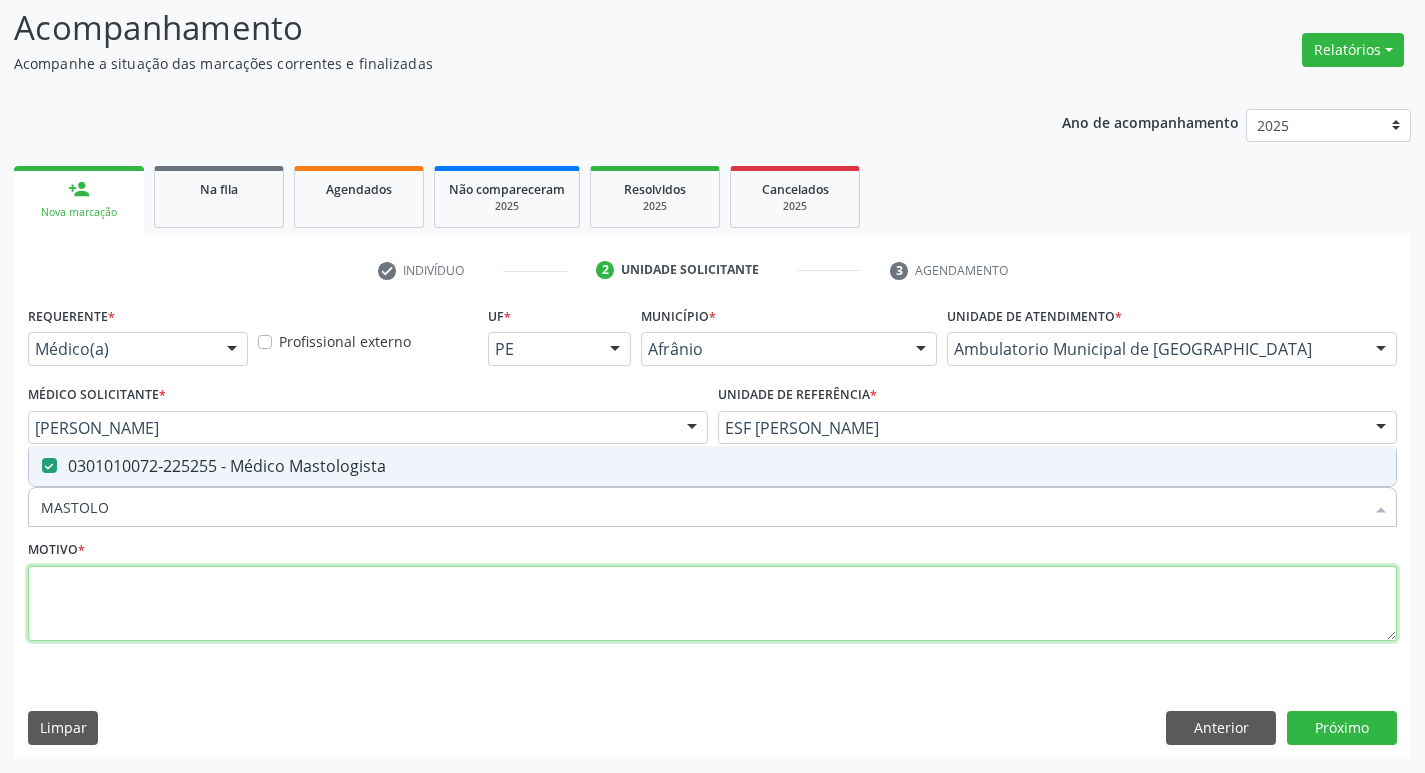 click at bounding box center [712, 604] 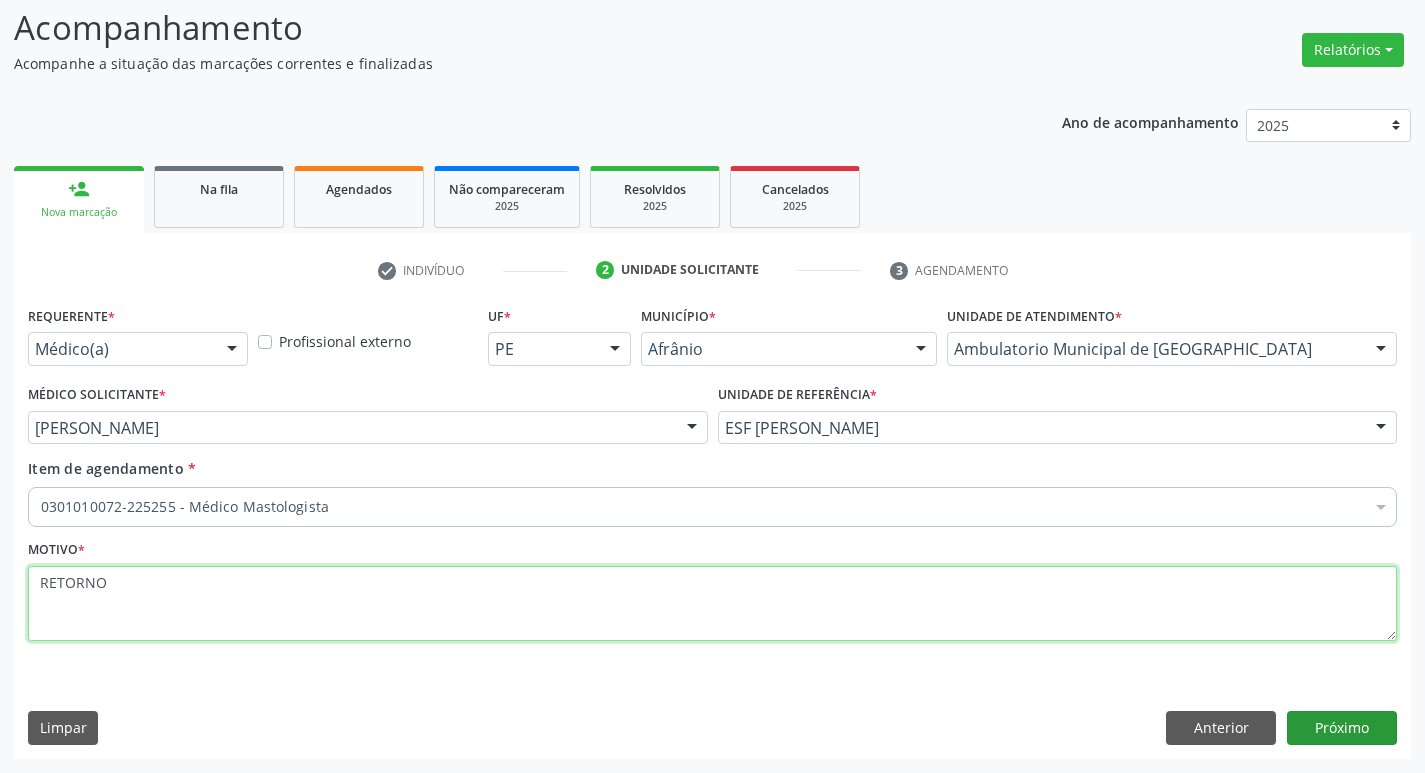 type on "RETORNO" 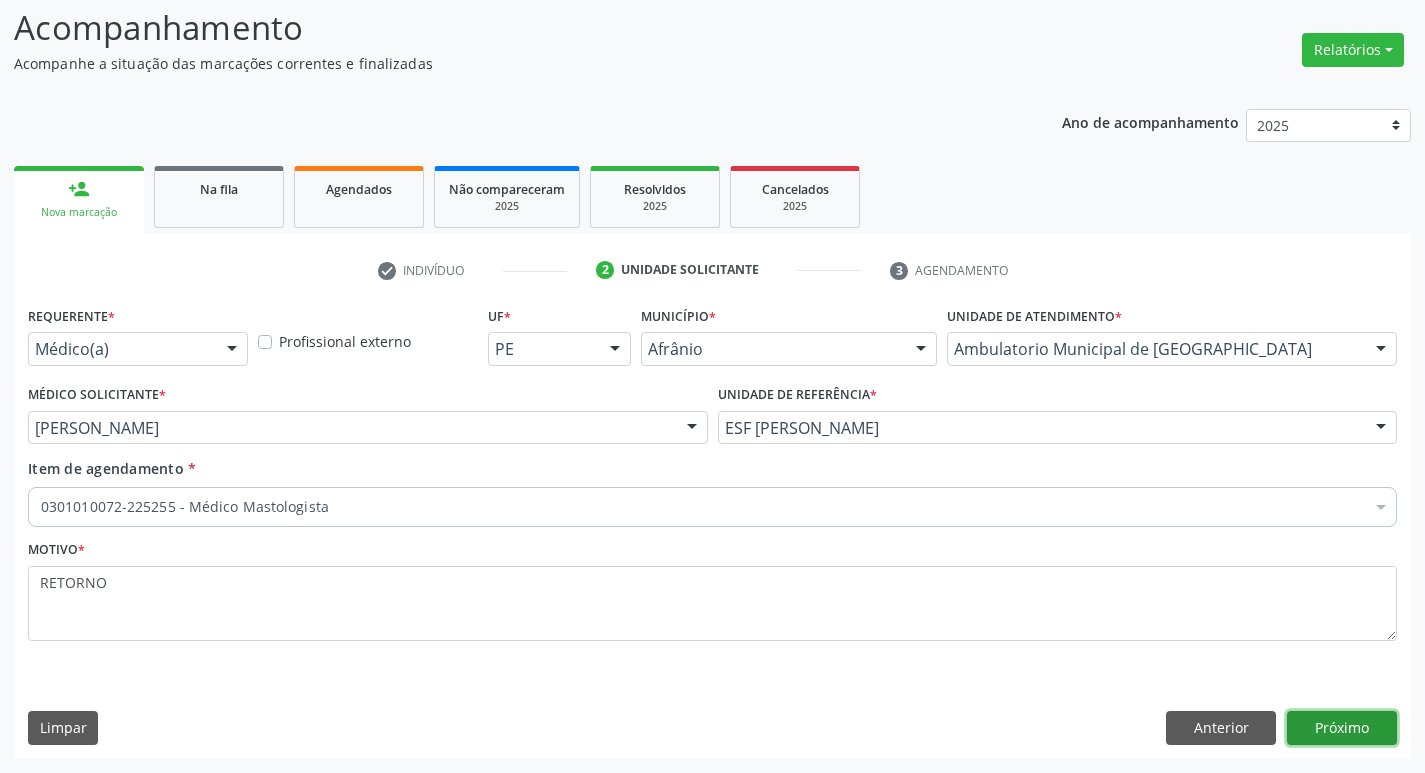 click on "Próximo" at bounding box center [1342, 728] 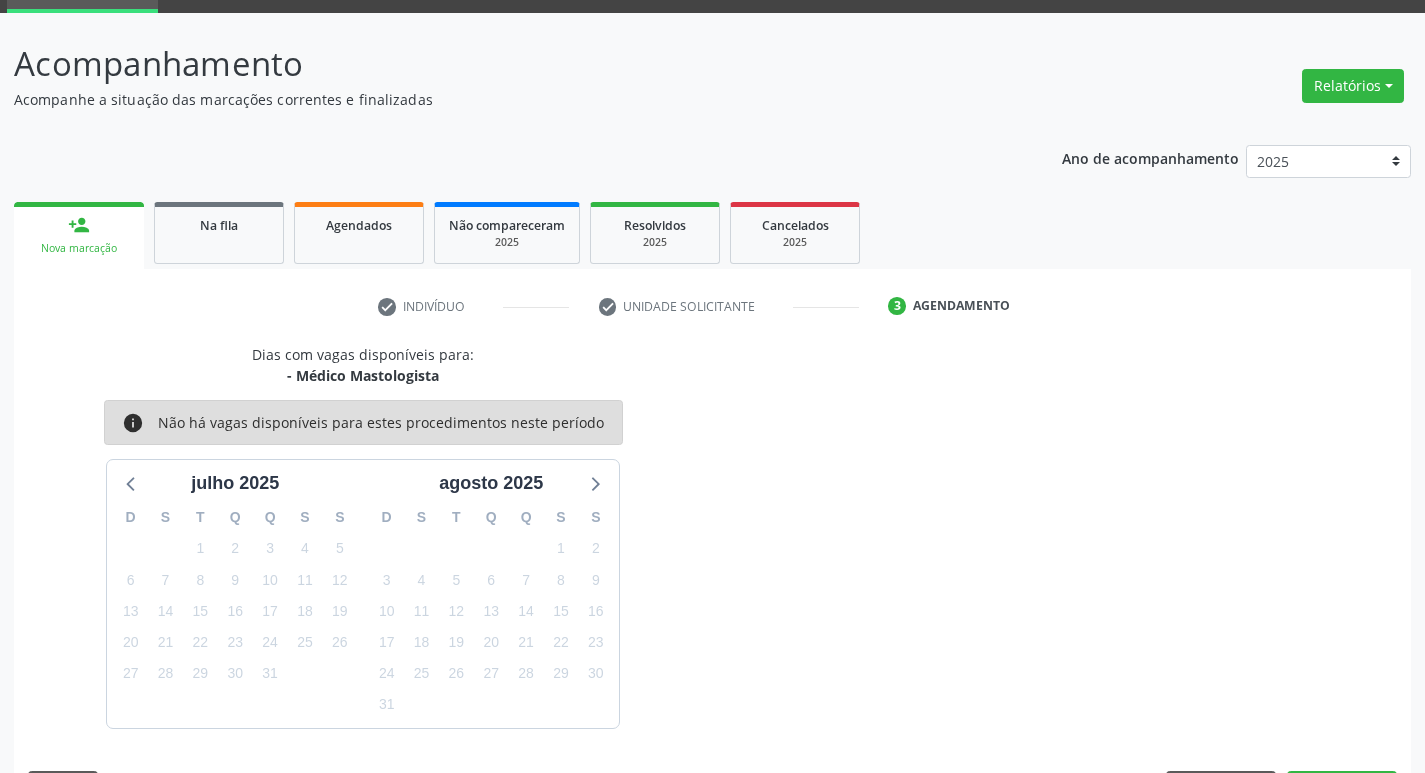 scroll, scrollTop: 133, scrollLeft: 0, axis: vertical 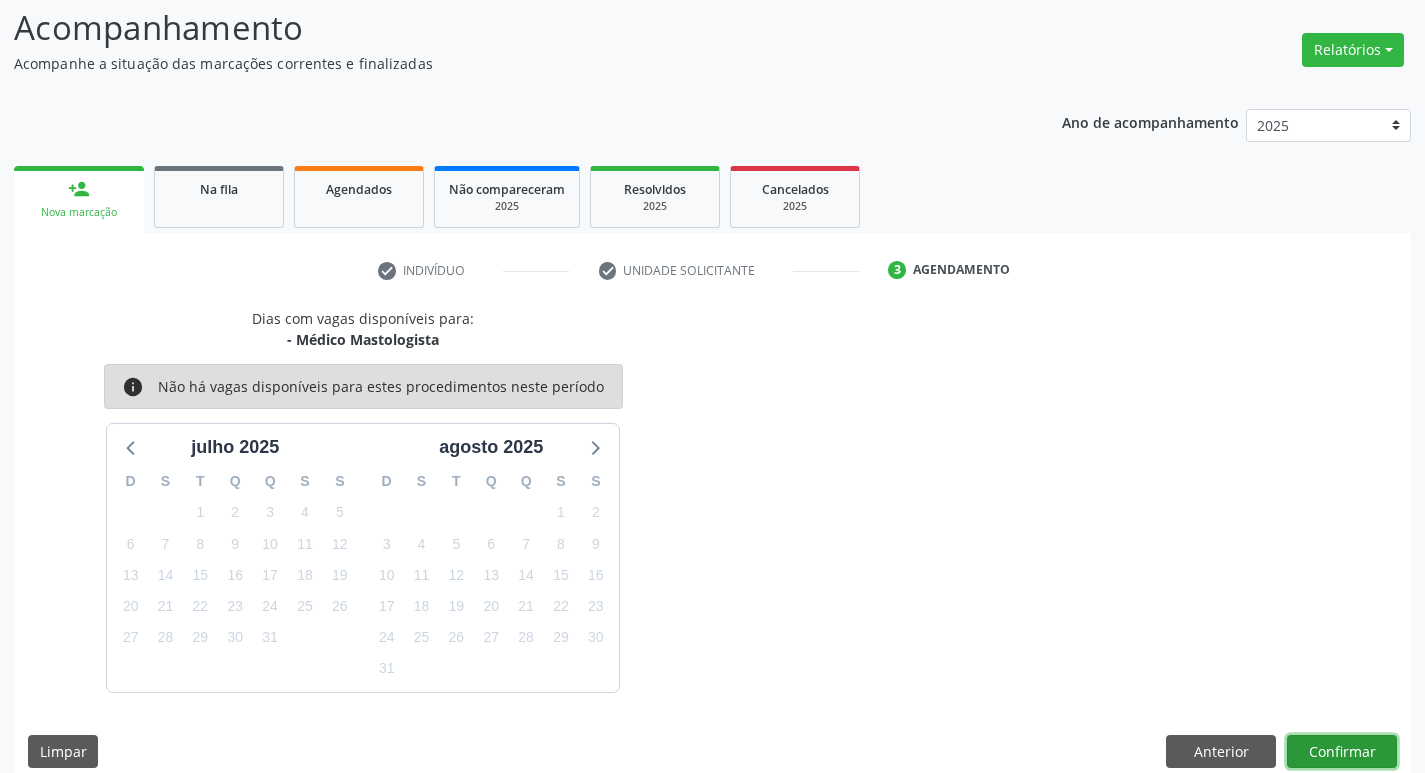click on "Confirmar" at bounding box center [1342, 752] 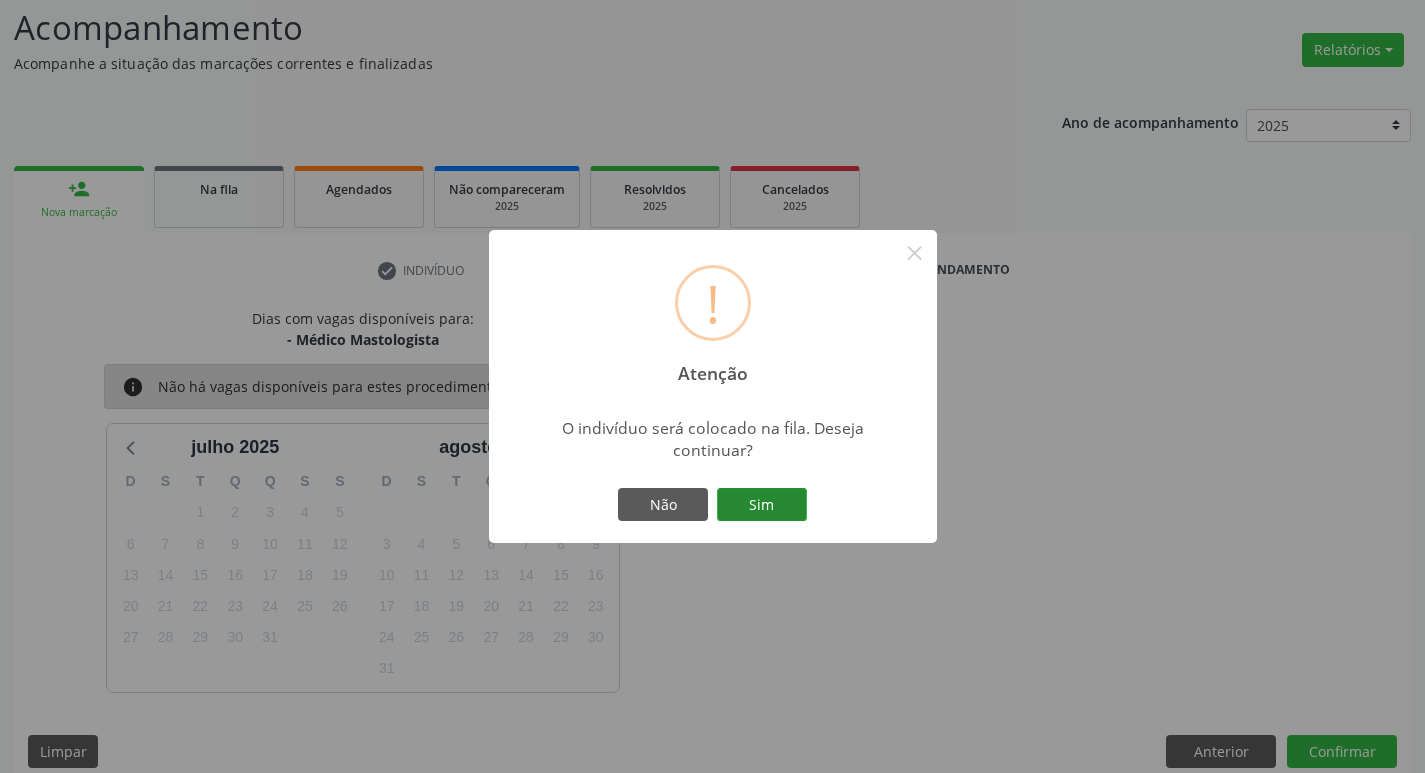 click on "Sim" at bounding box center (762, 505) 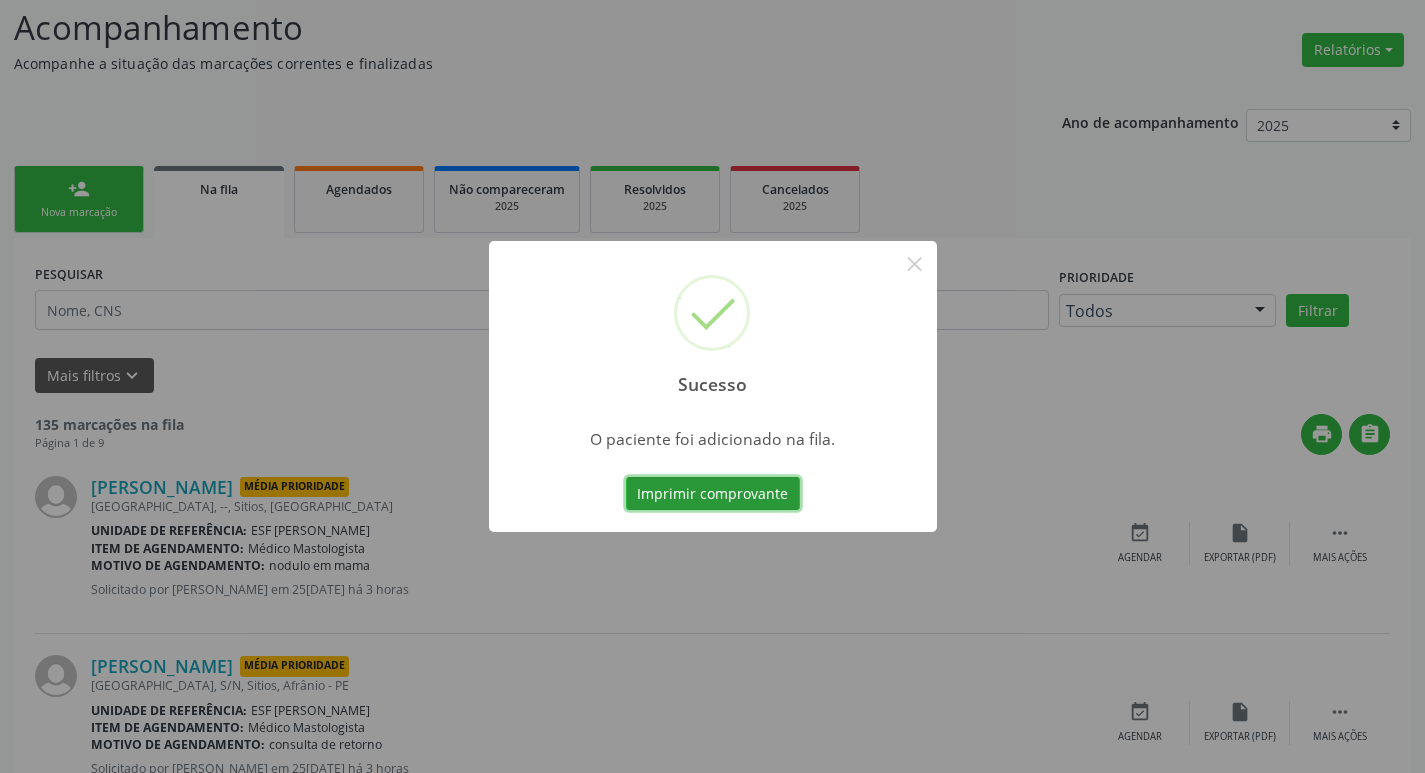 scroll, scrollTop: 0, scrollLeft: 0, axis: both 